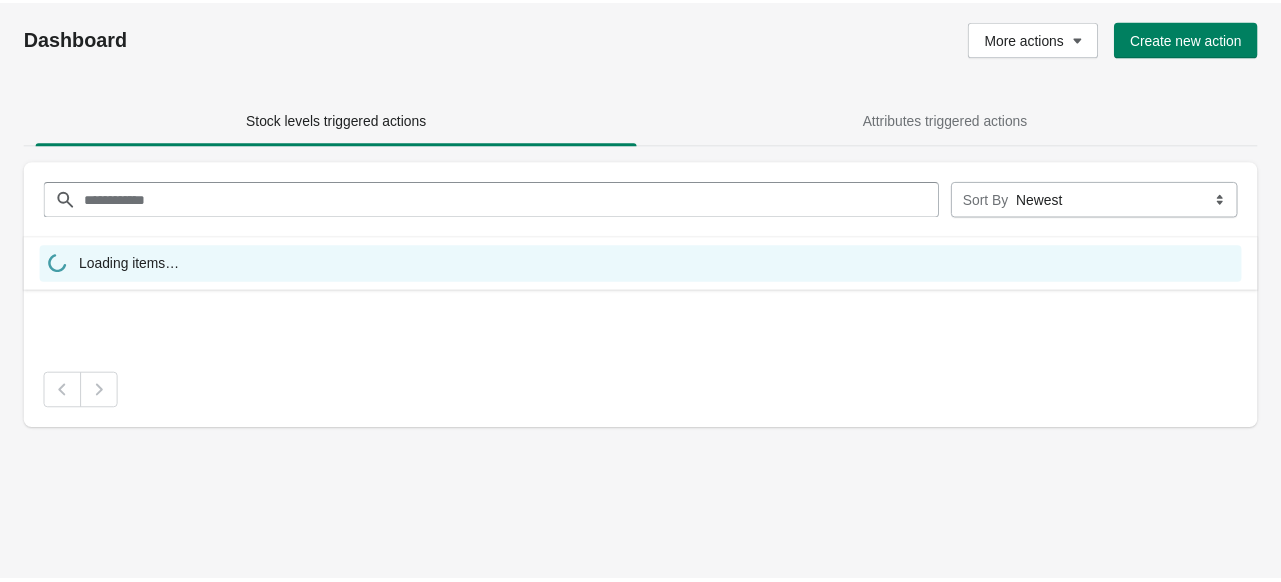 scroll, scrollTop: 0, scrollLeft: 0, axis: both 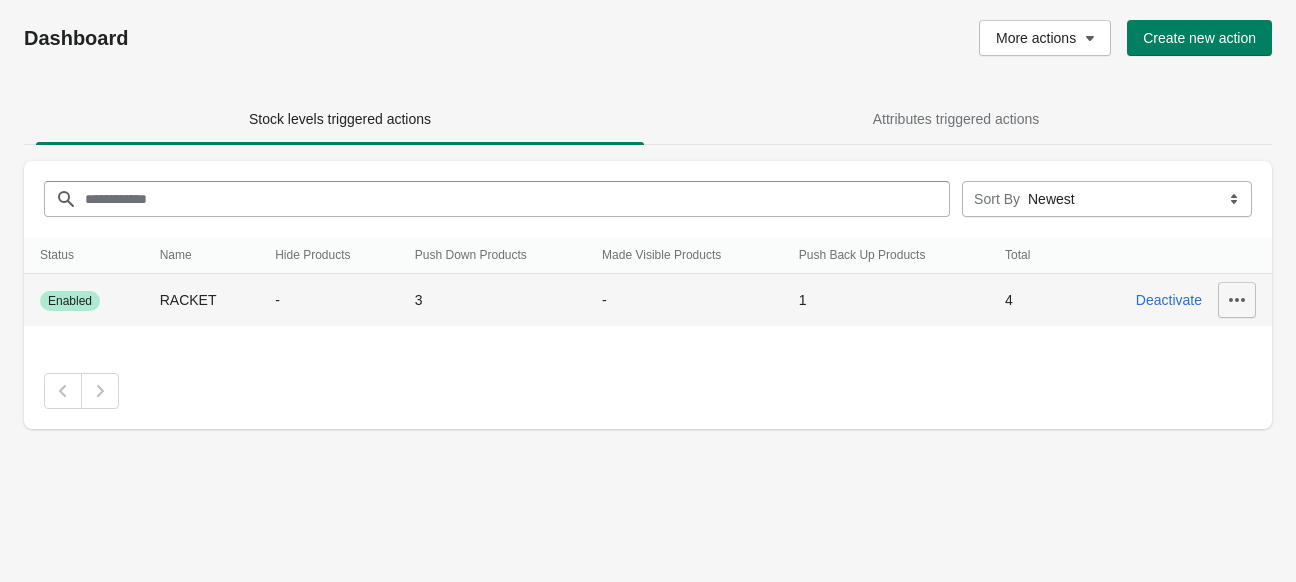 click 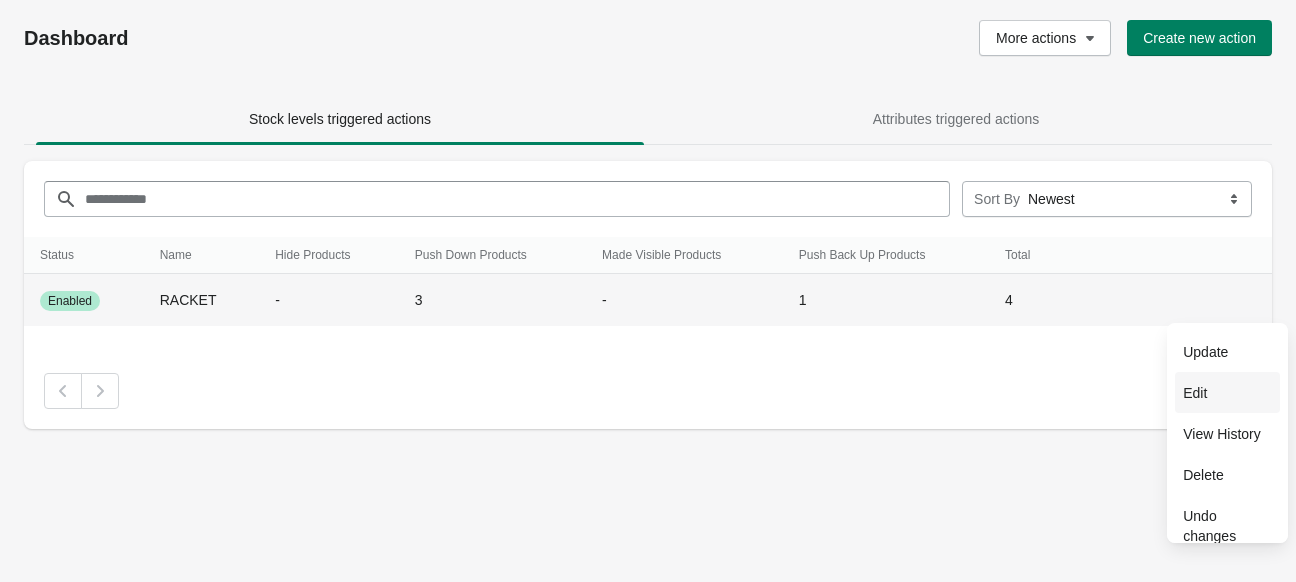 click on "Edit" at bounding box center [1227, 393] 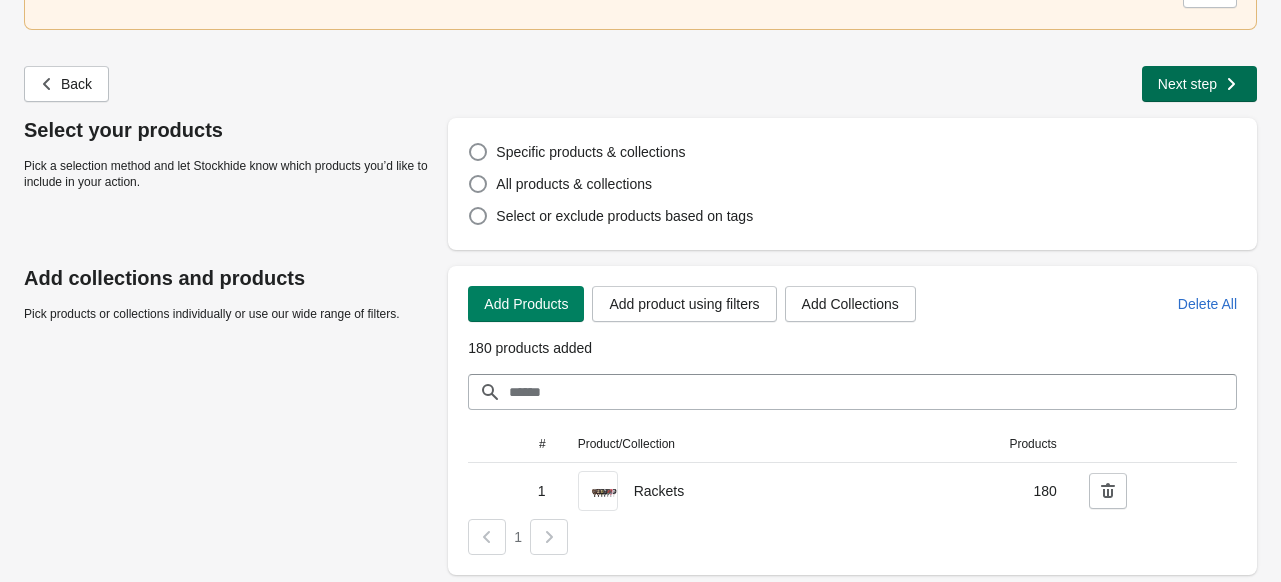 scroll, scrollTop: 0, scrollLeft: 0, axis: both 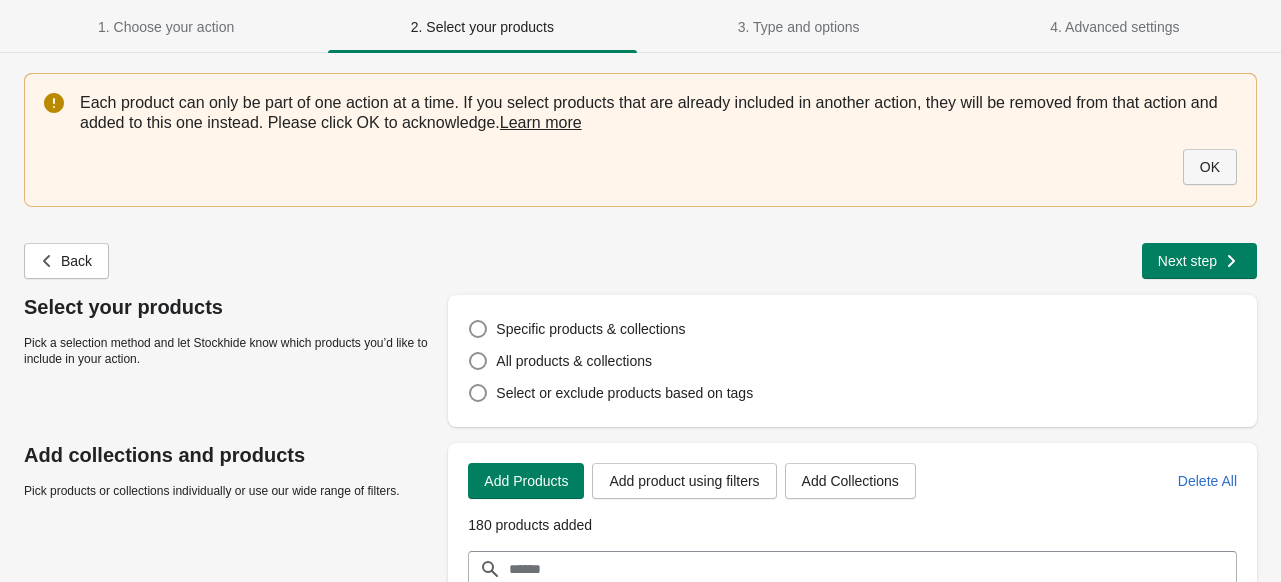 click on "OK" at bounding box center (1210, 167) 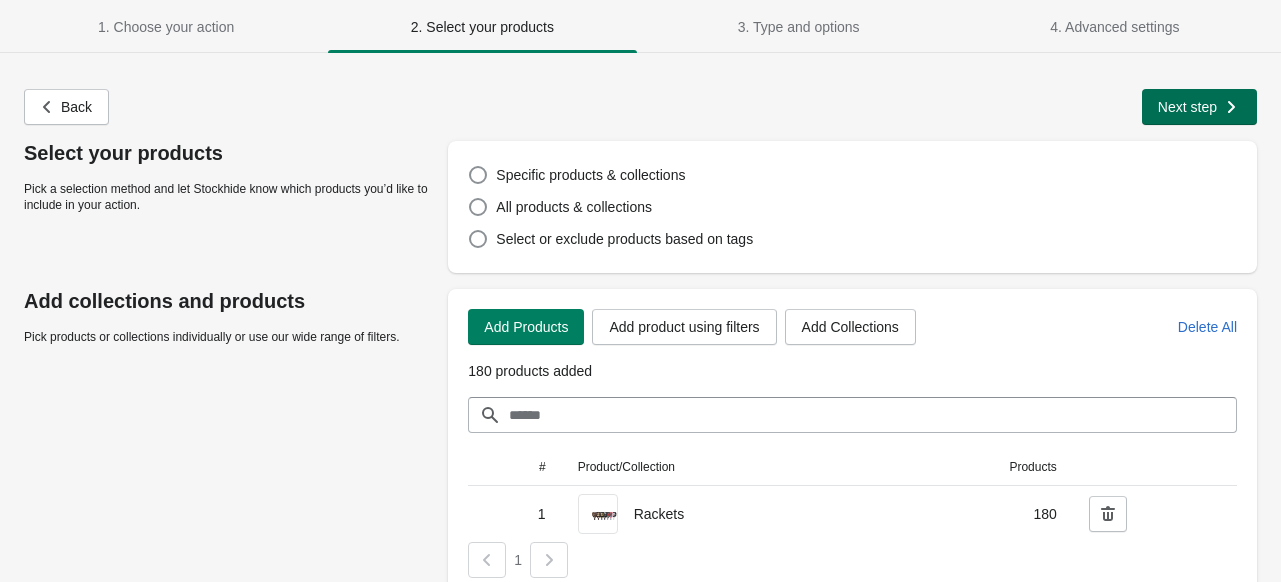 click on "Next step" at bounding box center (1199, 107) 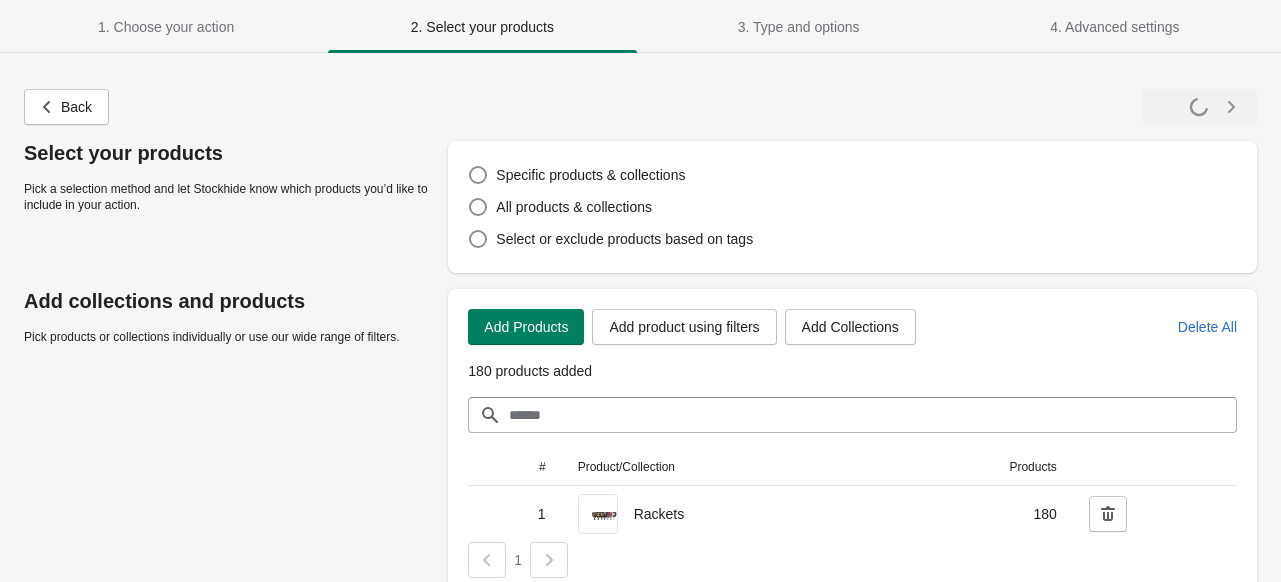 select on "**********" 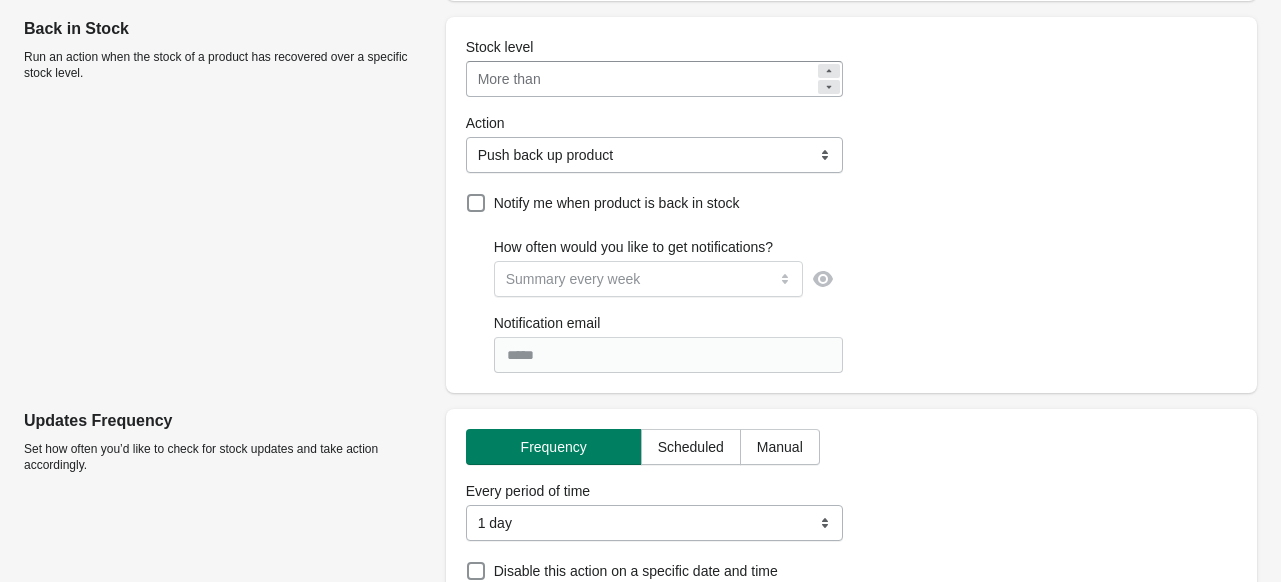scroll, scrollTop: 1094, scrollLeft: 0, axis: vertical 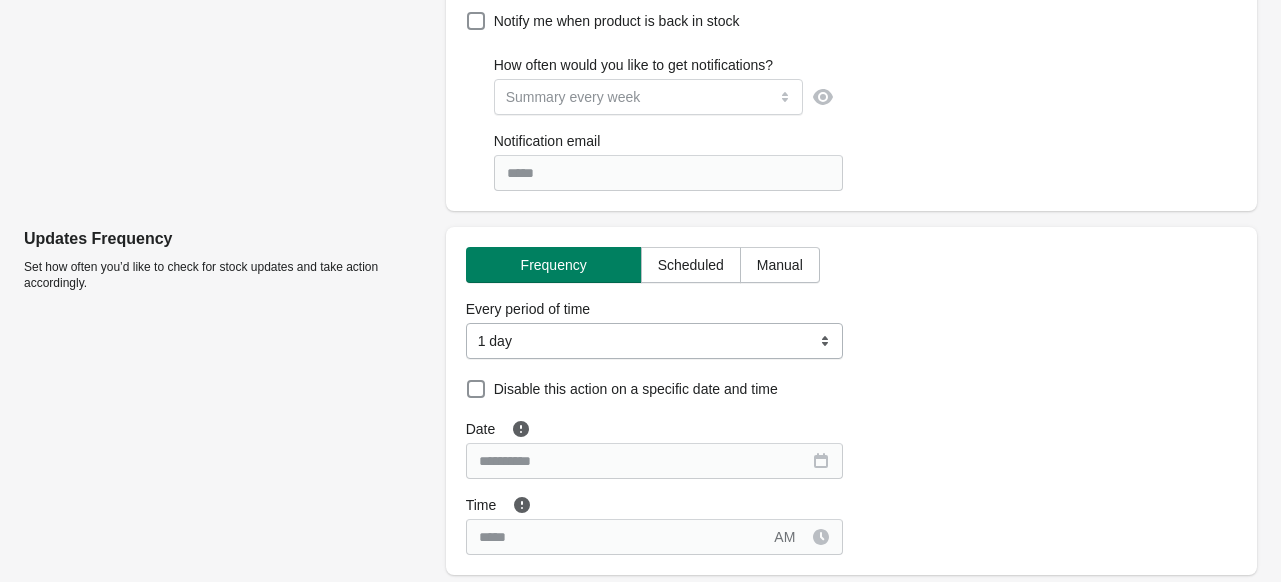 click on "**********" at bounding box center (655, 341) 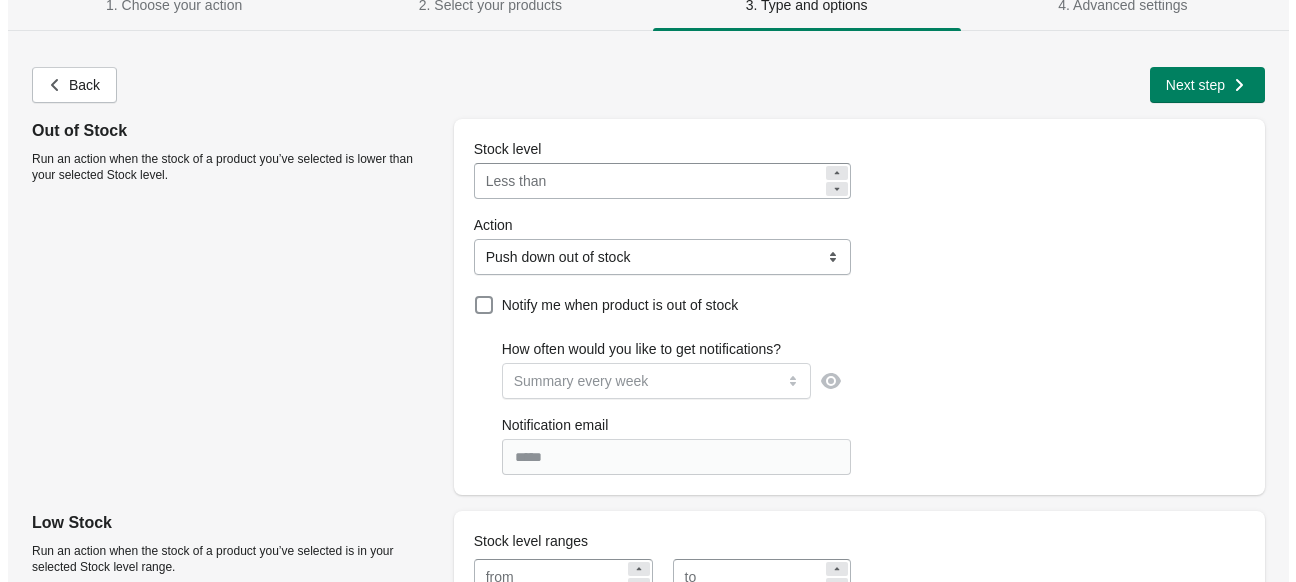 scroll, scrollTop: 0, scrollLeft: 0, axis: both 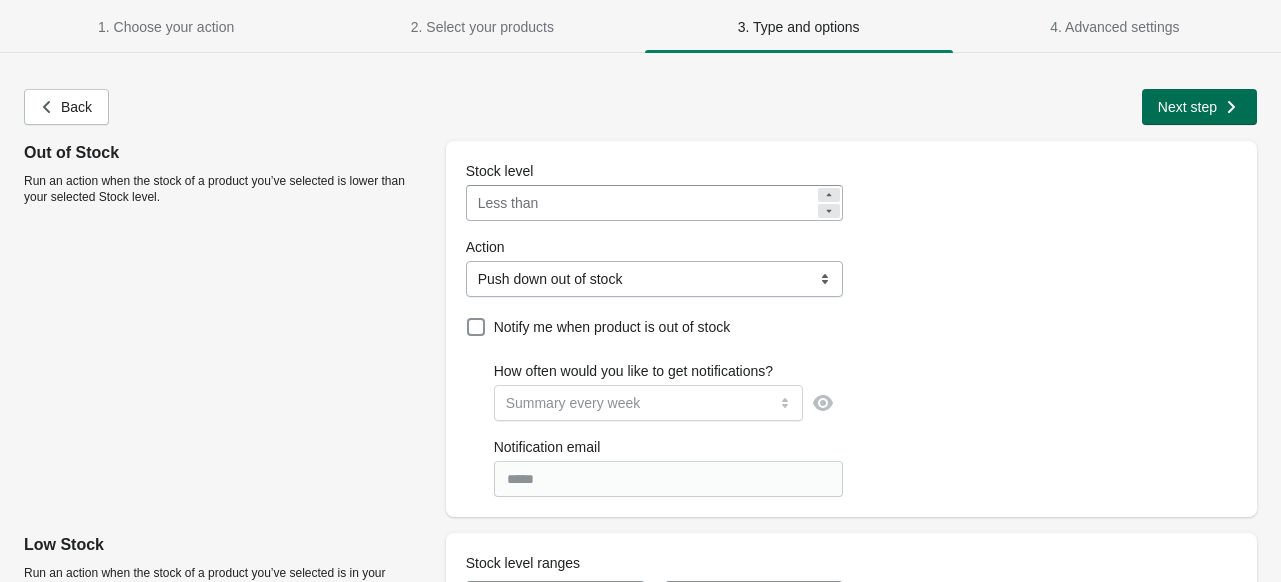 click on "Next step" at bounding box center [1187, 107] 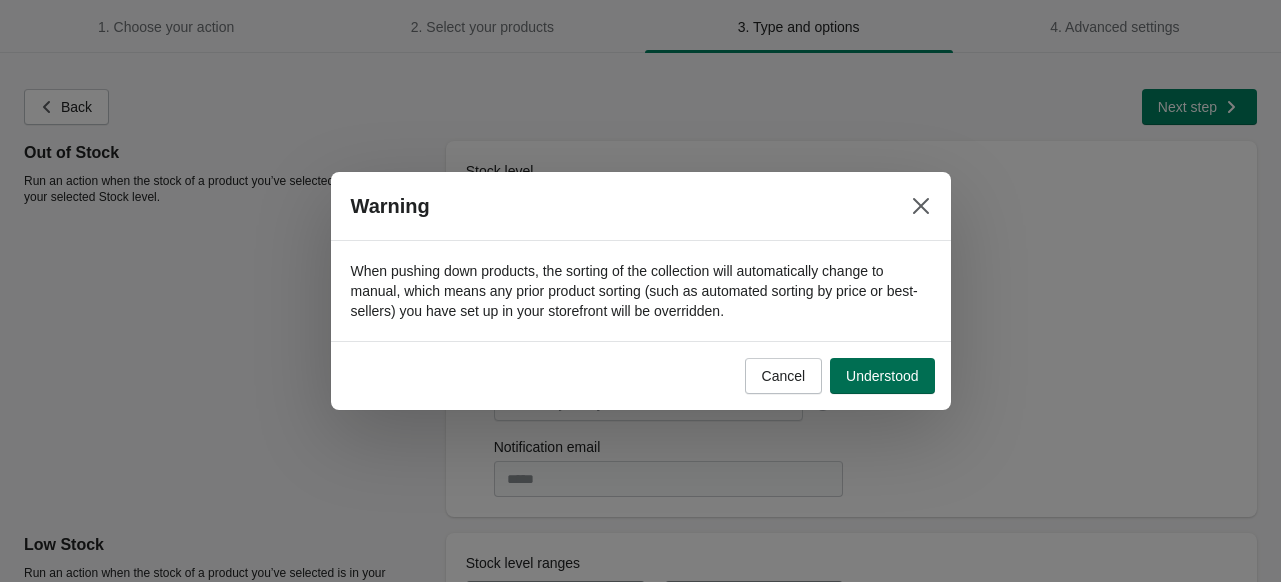 click on "Understood" at bounding box center (882, 376) 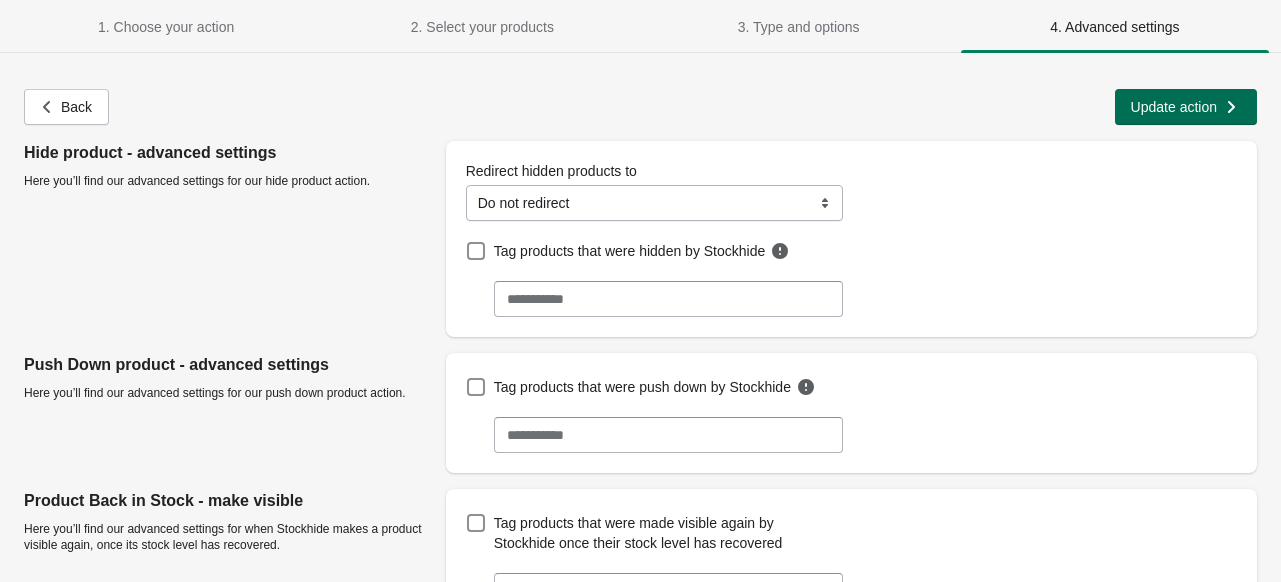 click on "Update action" at bounding box center [1174, 107] 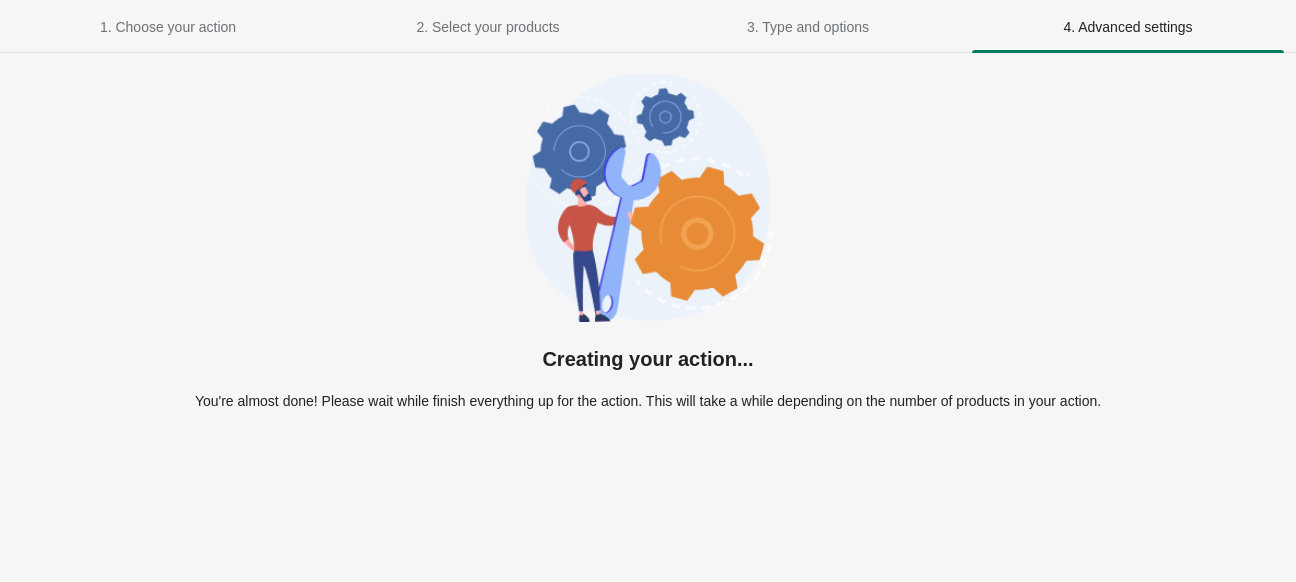 select on "**********" 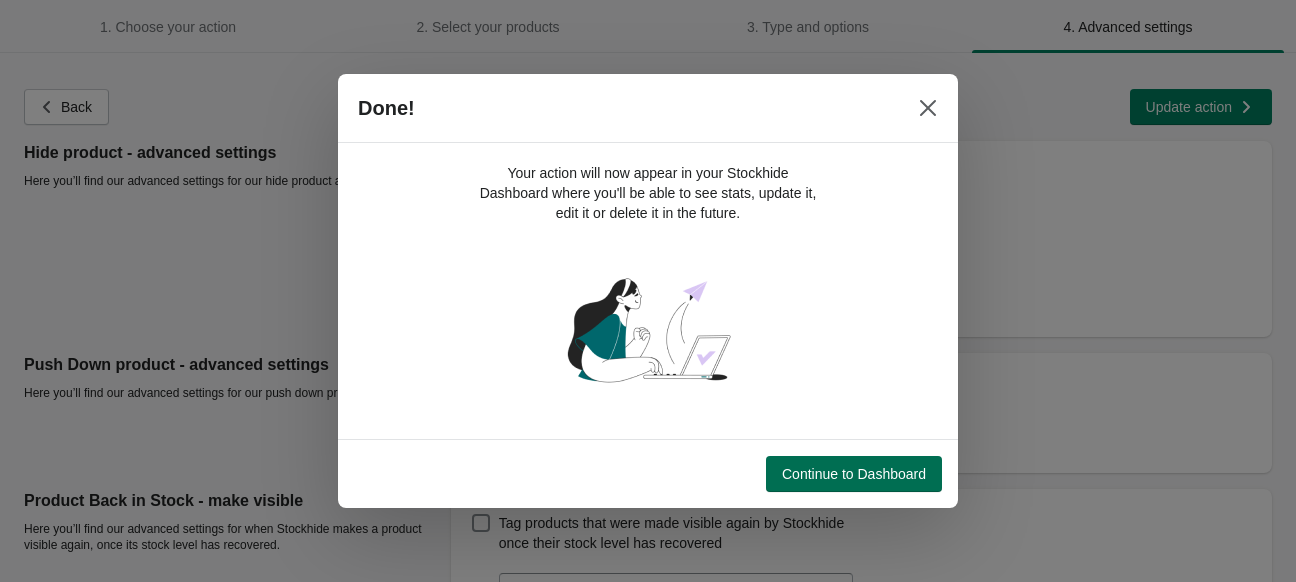 click on "Continue to Dashboard" at bounding box center (854, 474) 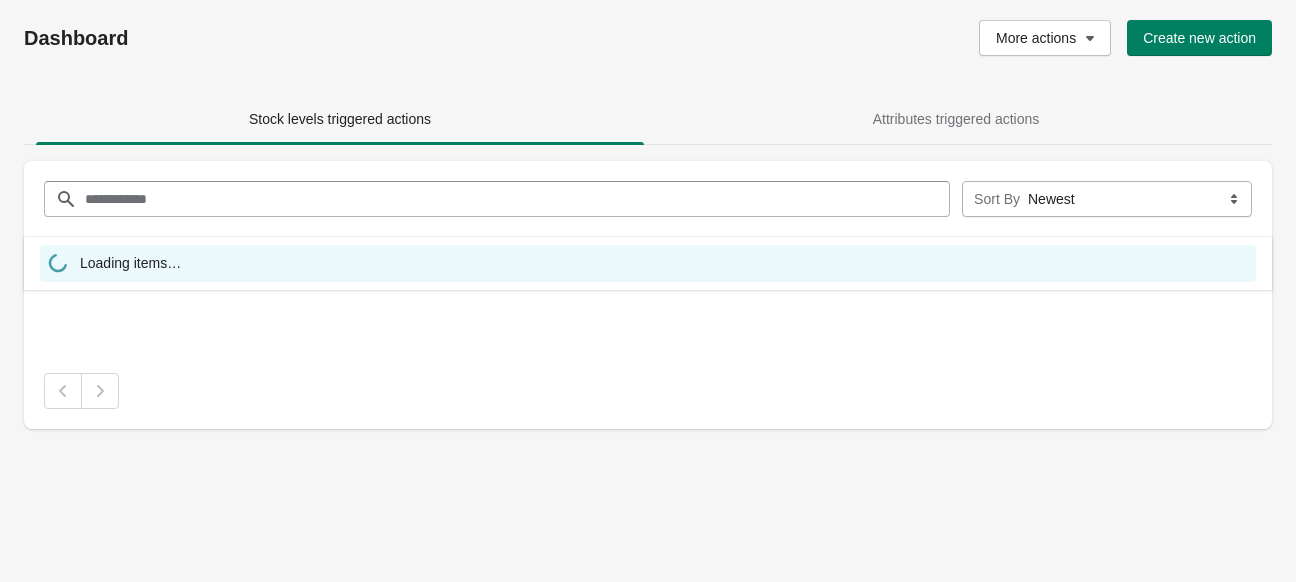 scroll, scrollTop: 0, scrollLeft: 0, axis: both 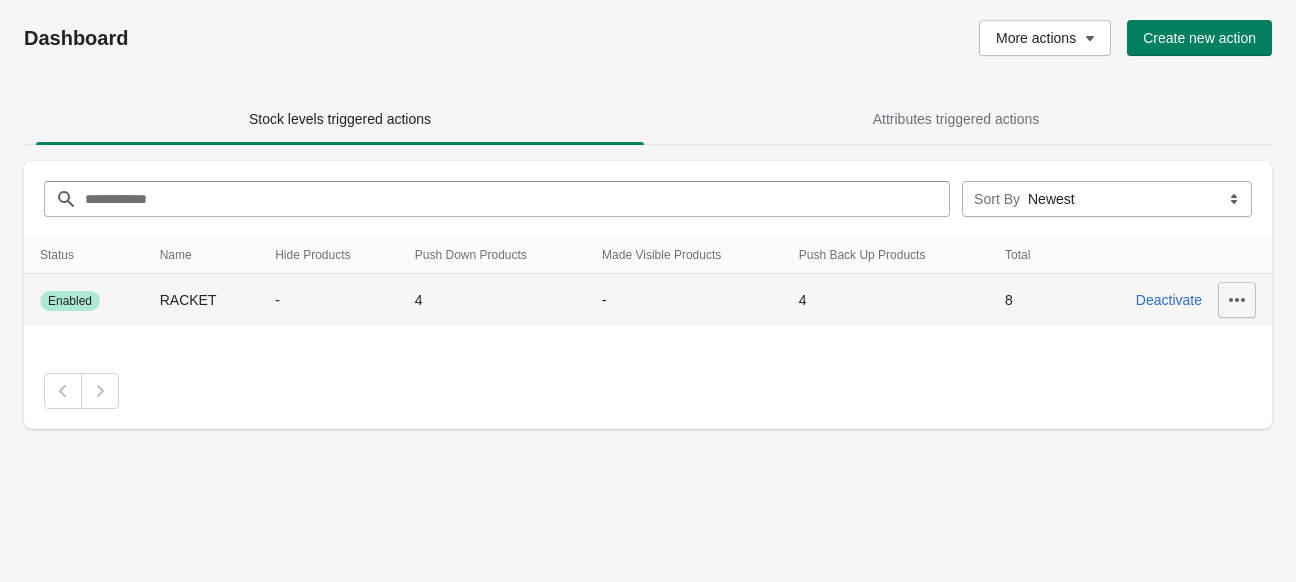 click at bounding box center (1237, 300) 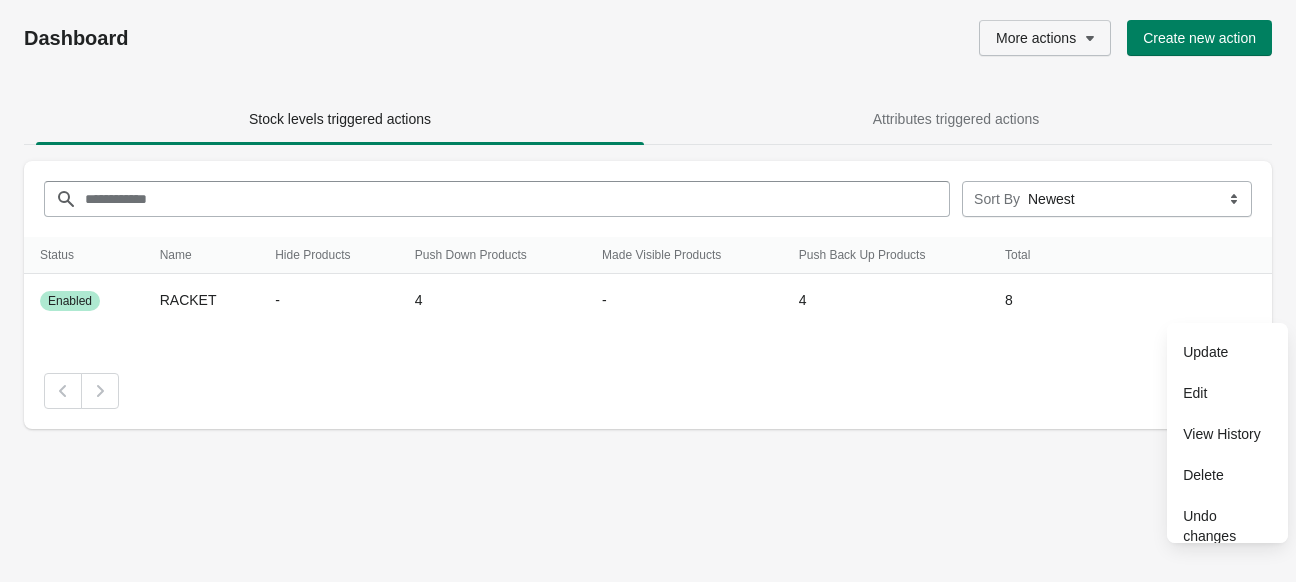 click on "More actions" at bounding box center (1045, 38) 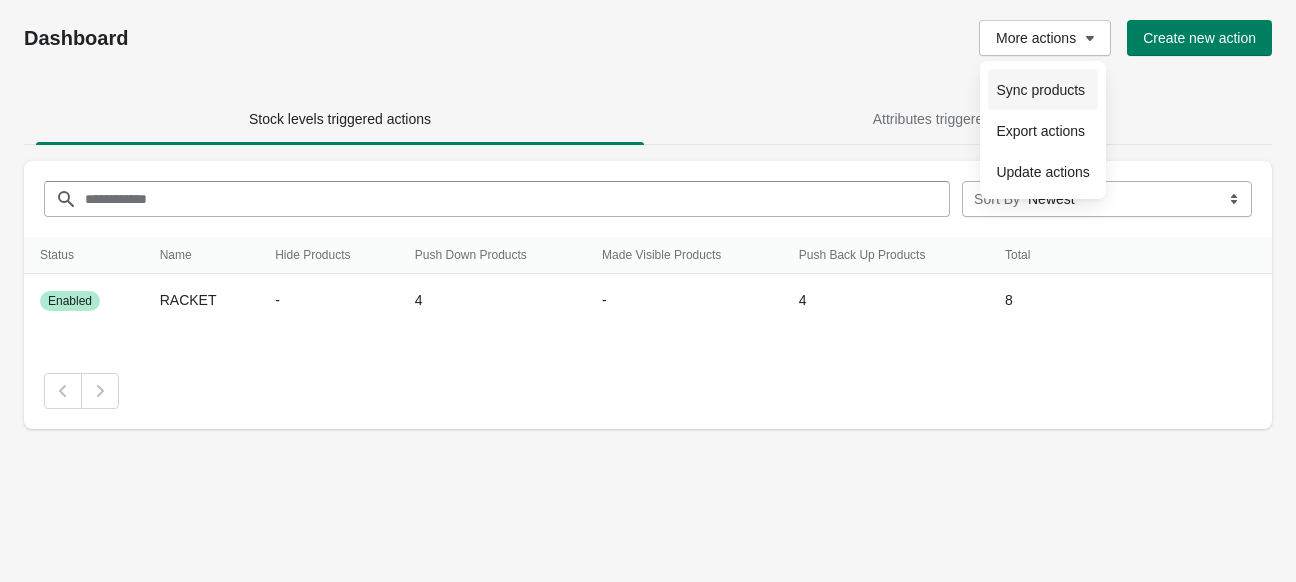 click on "Sync products" at bounding box center [1042, 90] 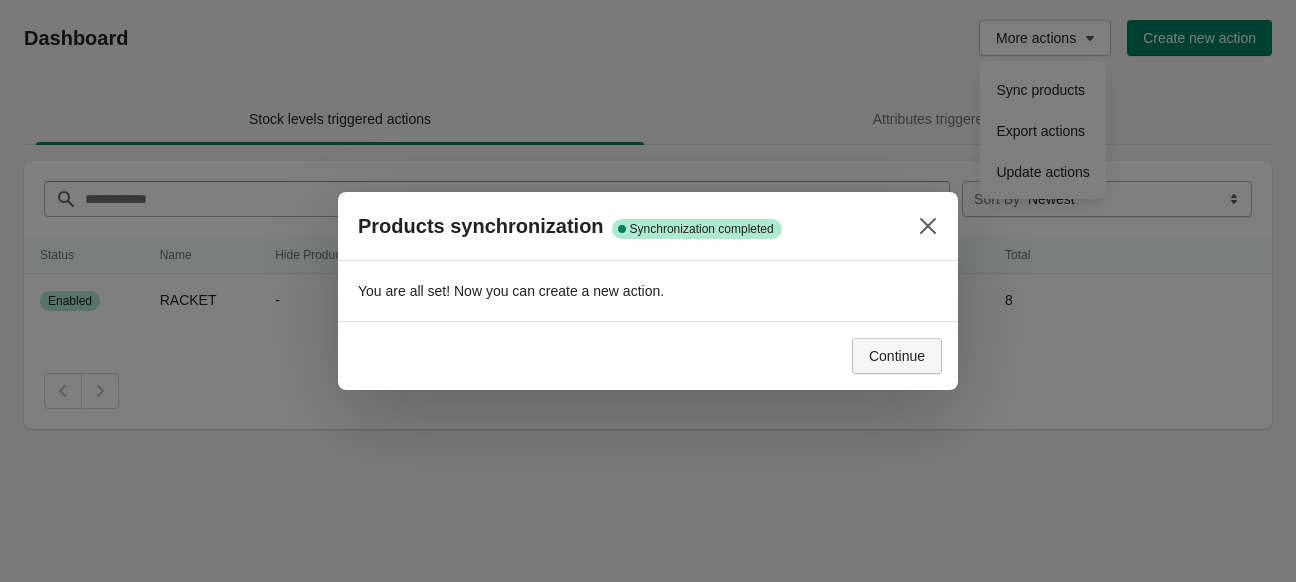 click on "Continue" at bounding box center (897, 356) 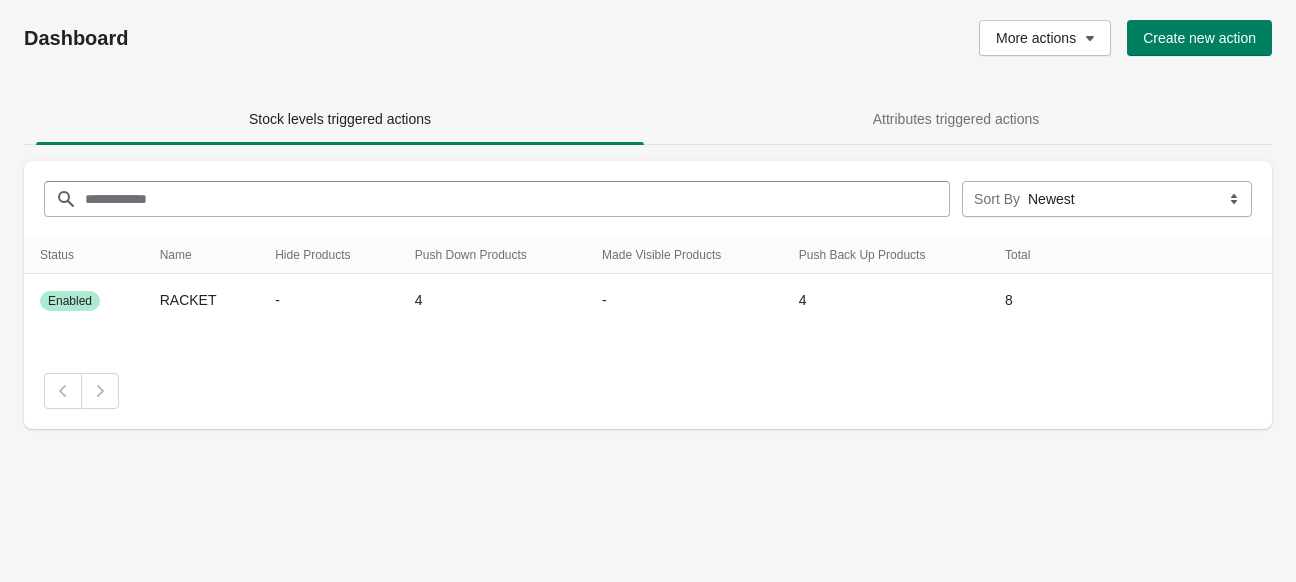 click at bounding box center (648, 391) 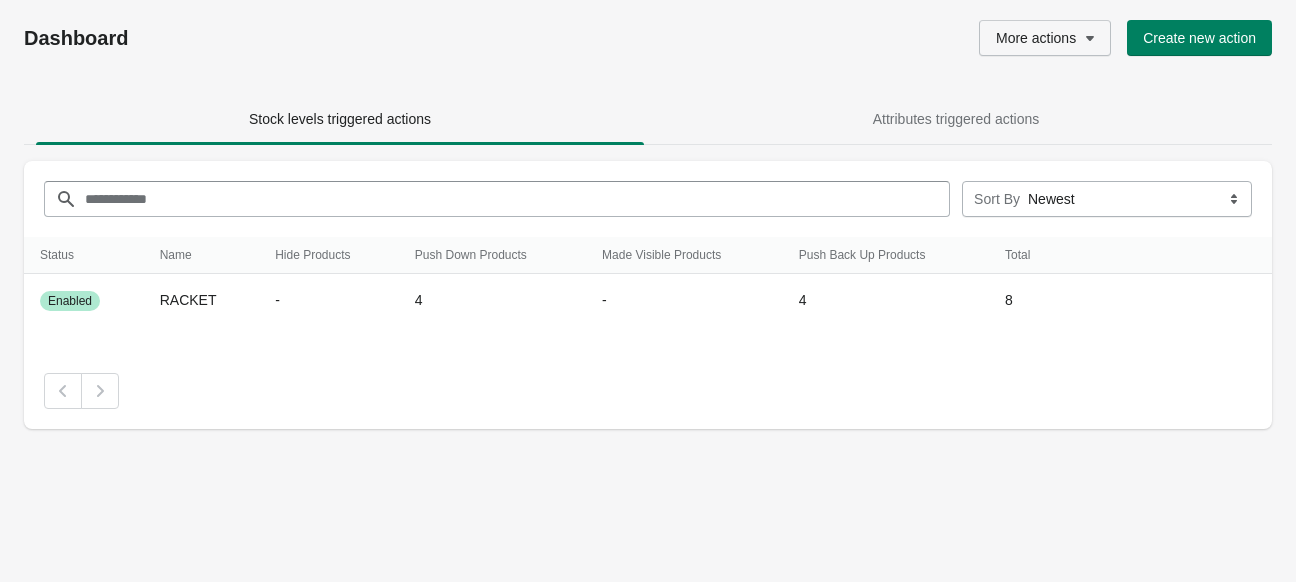click 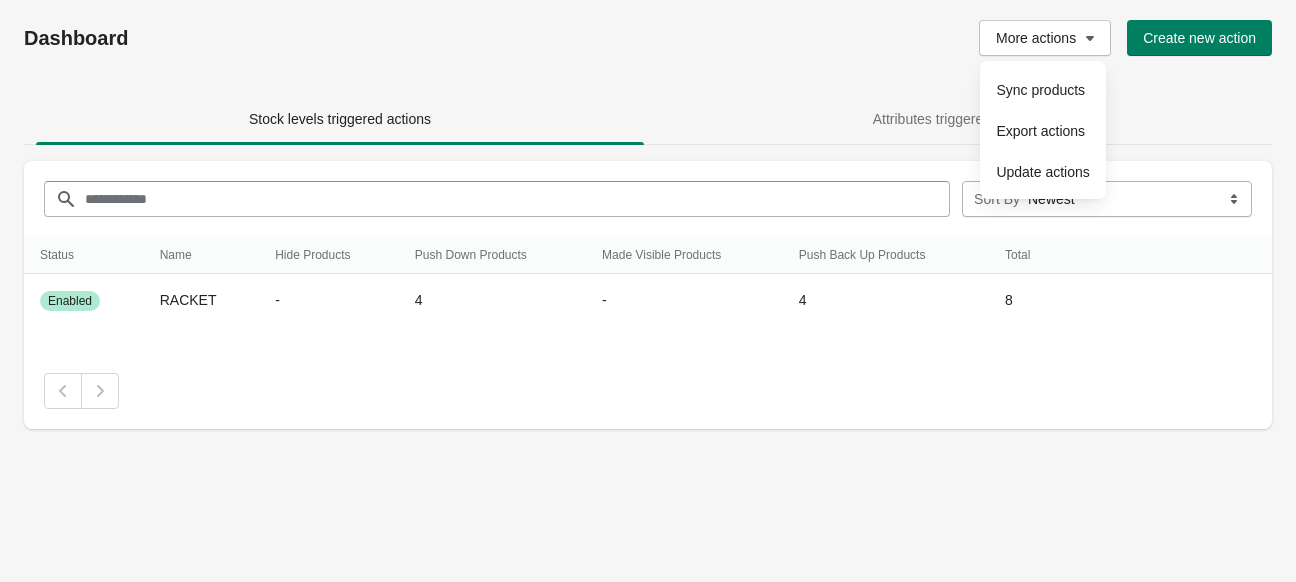click on "More actions Create new action" at bounding box center [917, 38] 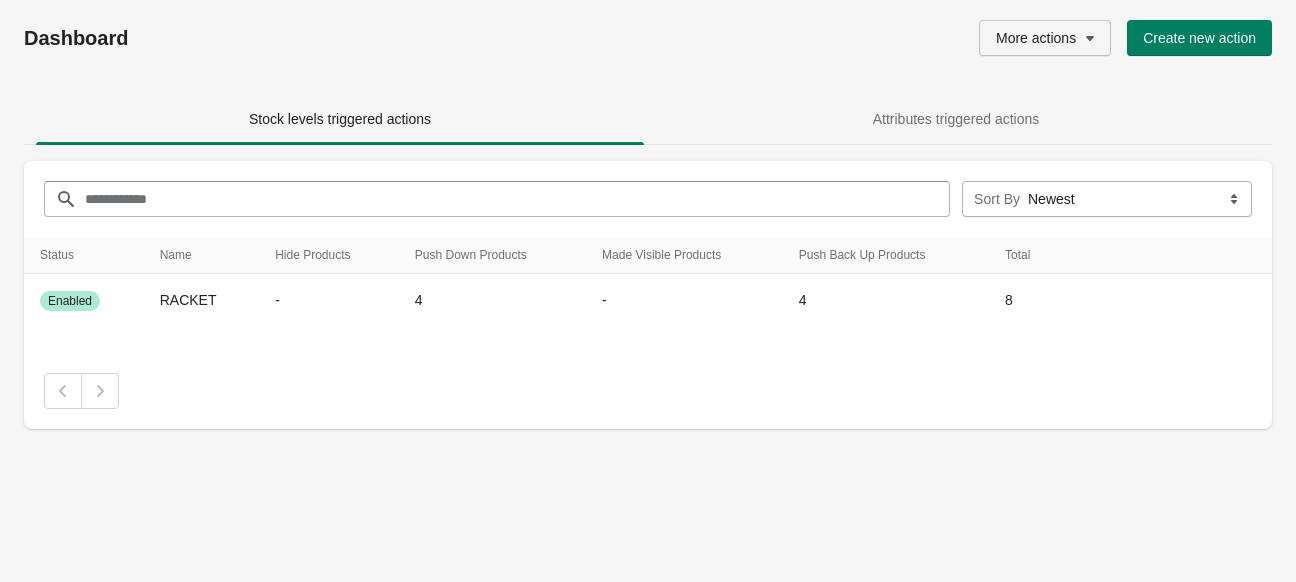 click on "More actions" at bounding box center [1036, 38] 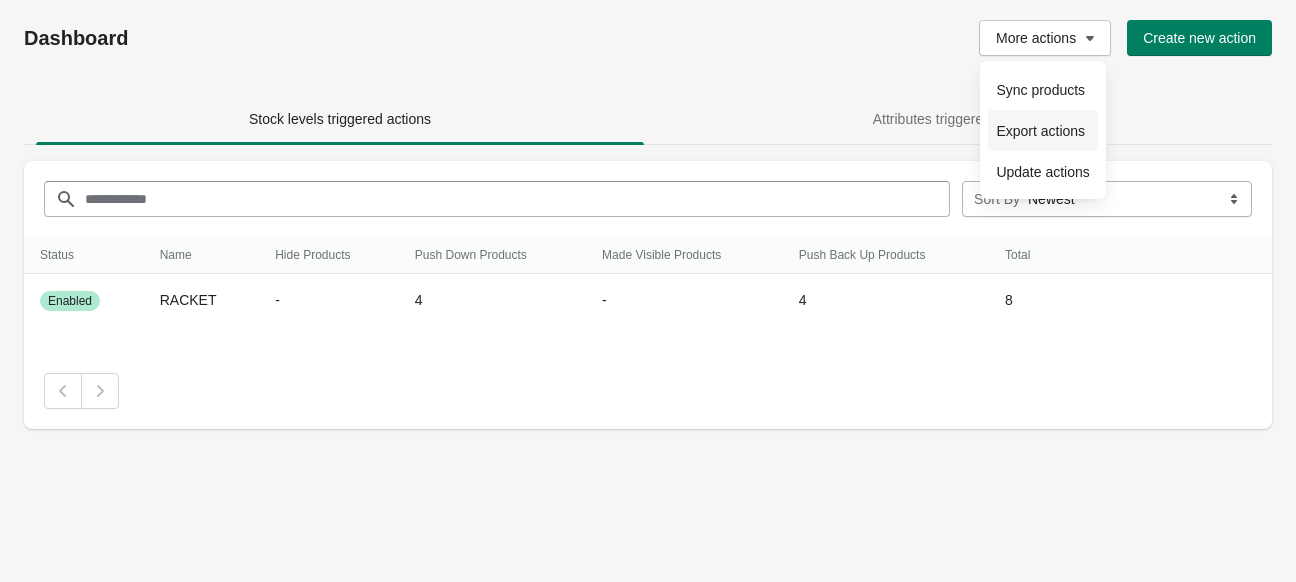 click on "Export actions" at bounding box center [1042, 131] 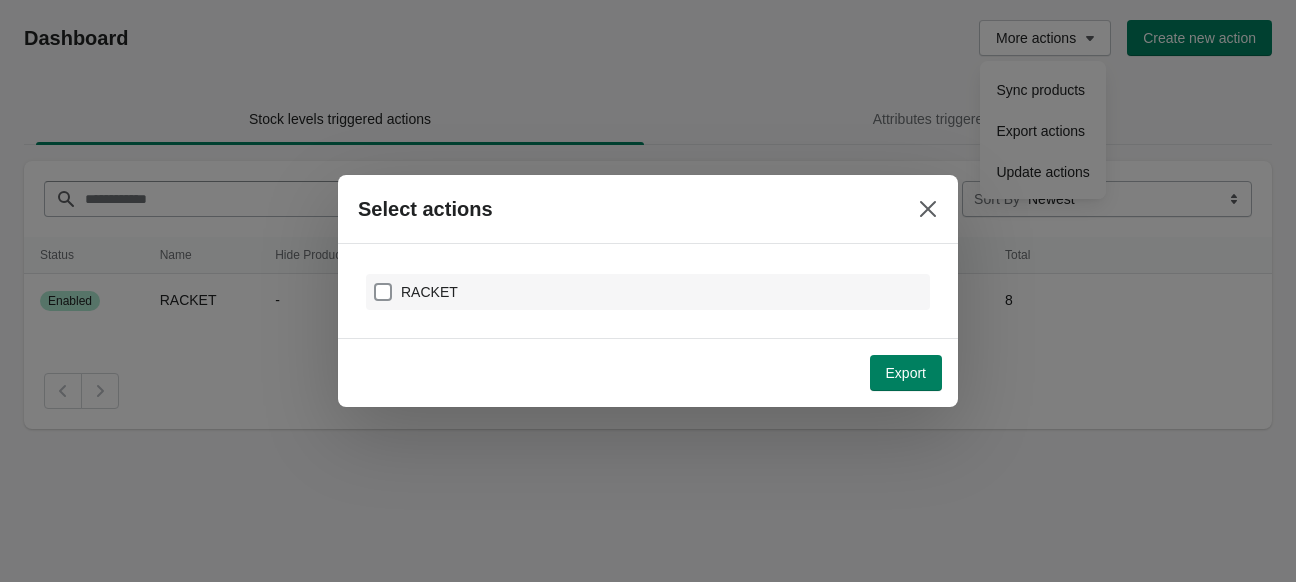 click on "RACKET" at bounding box center [648, 292] 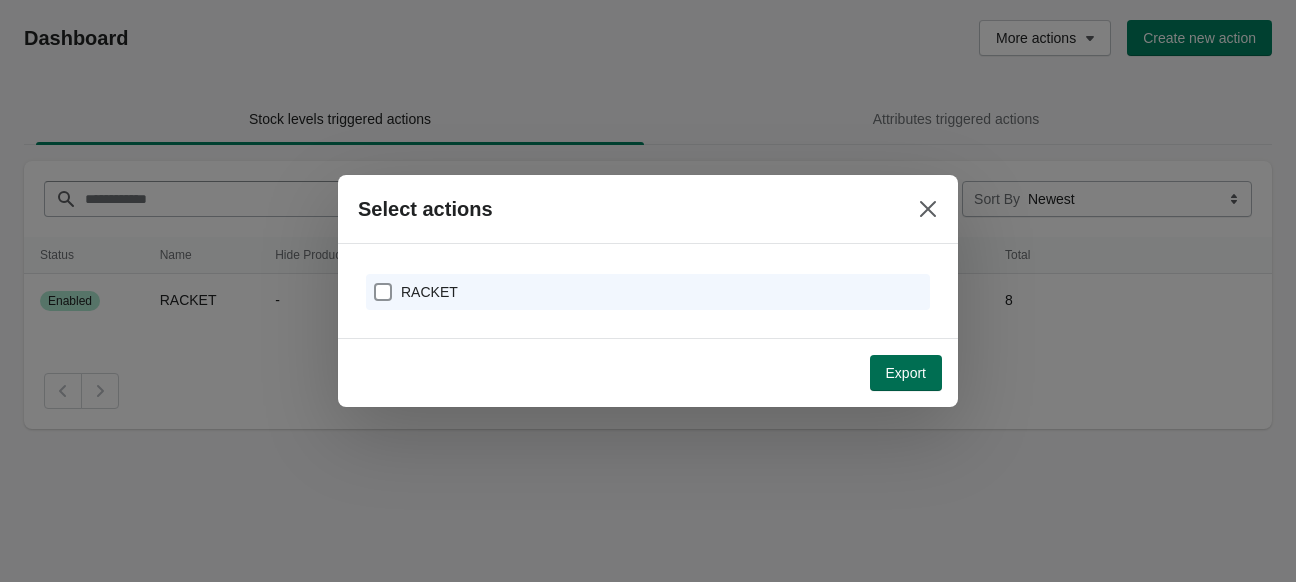 click on "Export" at bounding box center (906, 373) 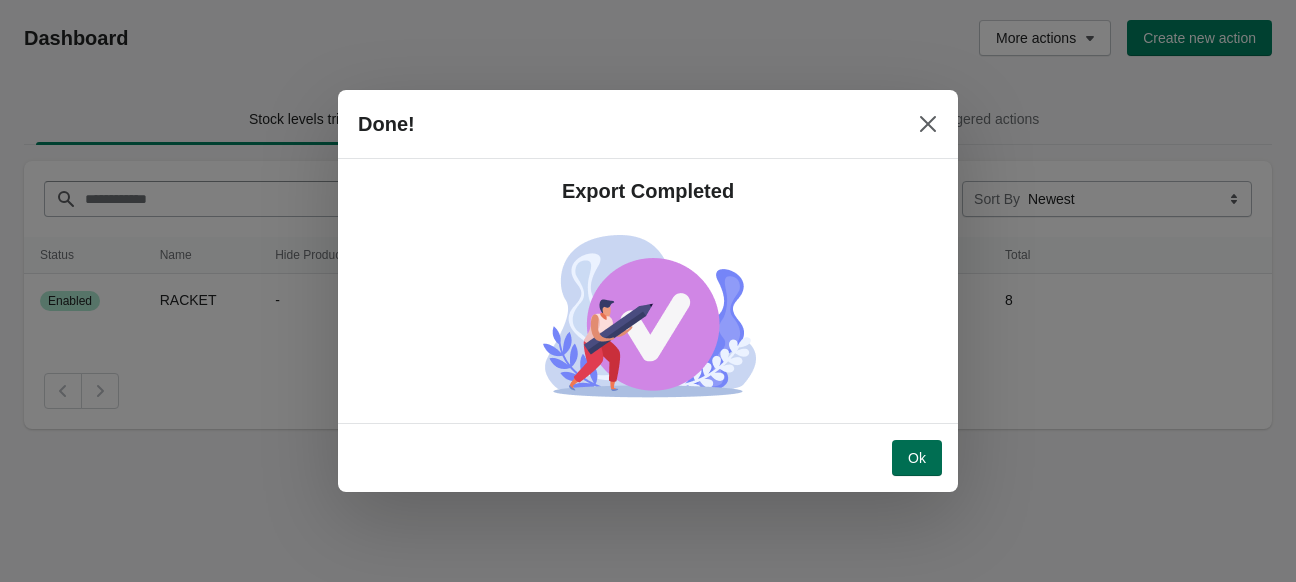 click on "Ok" at bounding box center (917, 458) 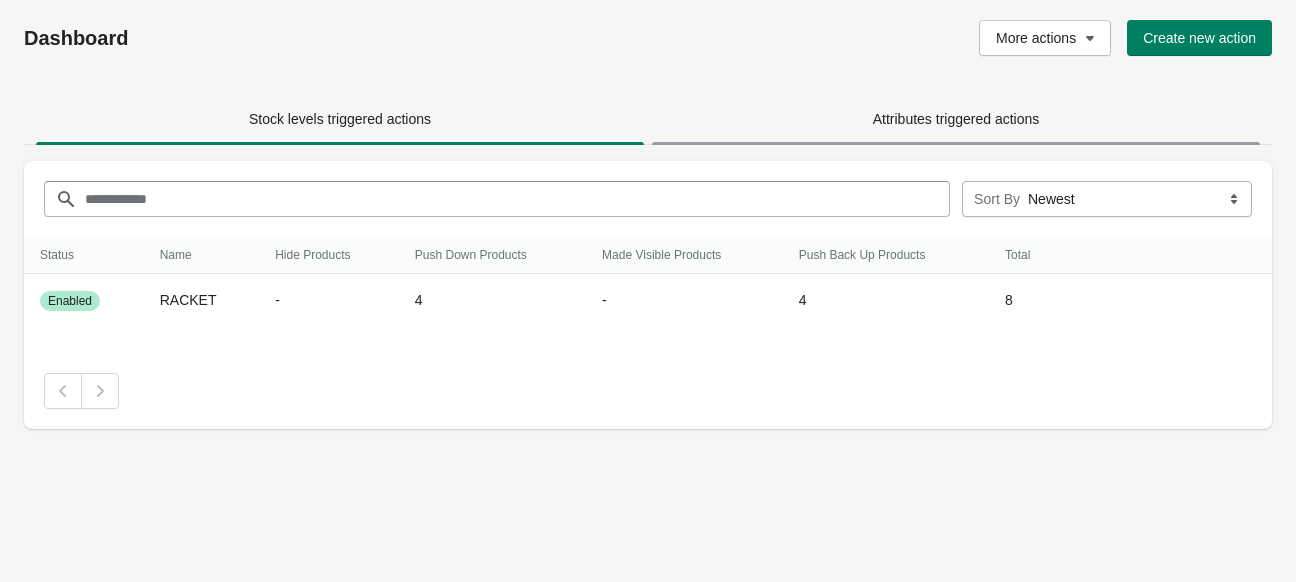 click on "Attributes triggered actions" at bounding box center (956, 119) 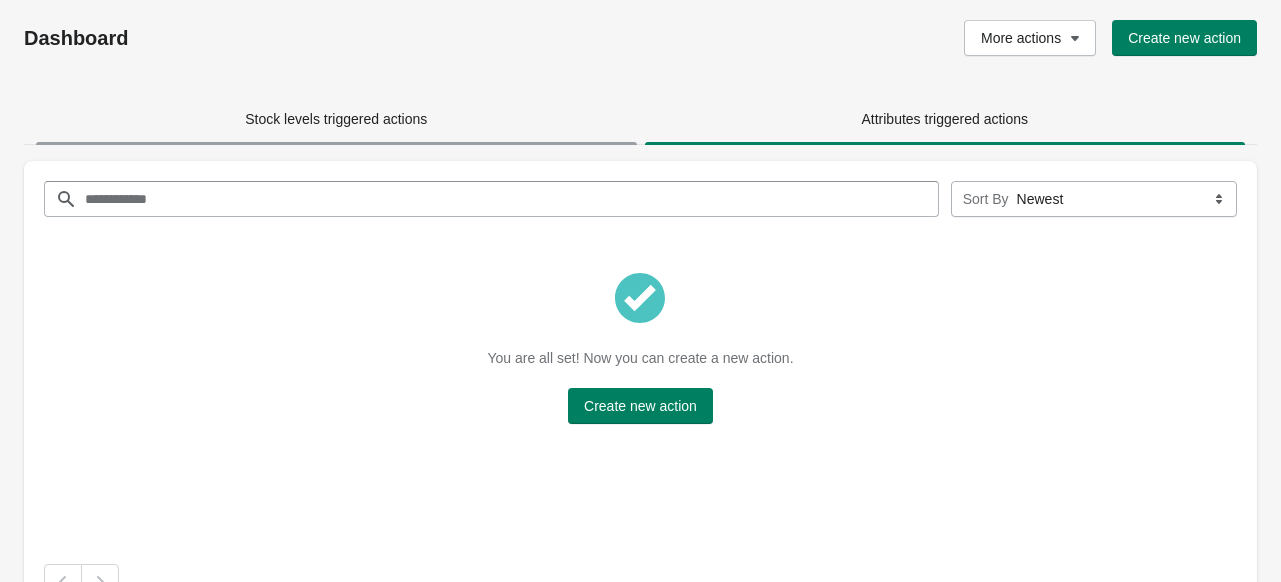 click on "Stock levels triggered actions" at bounding box center (336, 119) 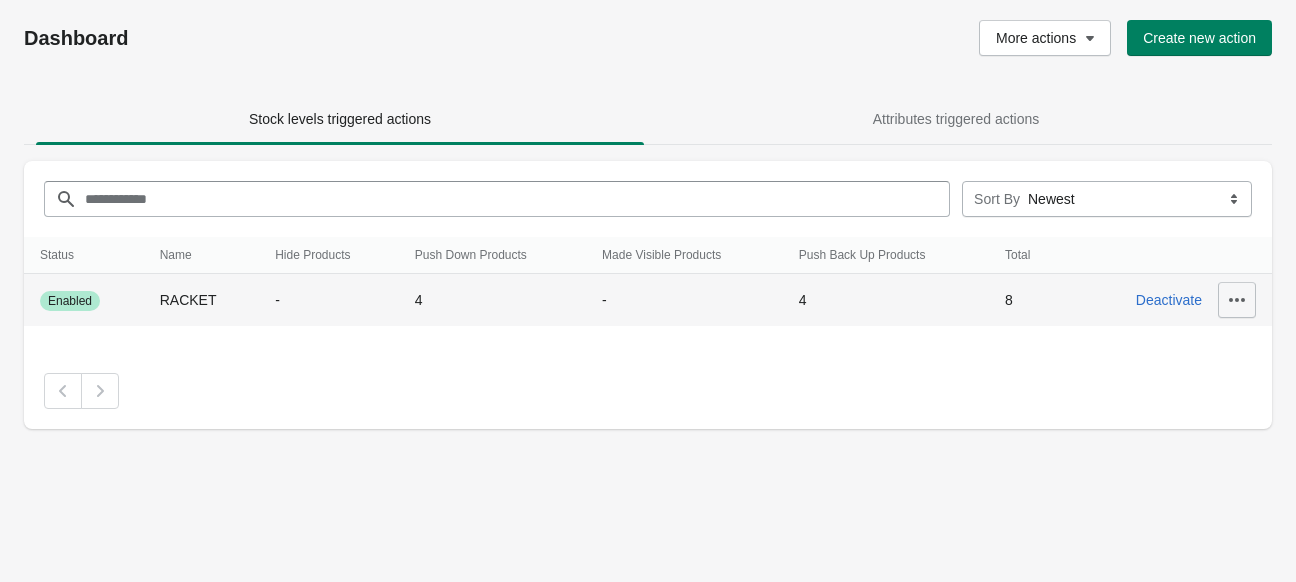 click 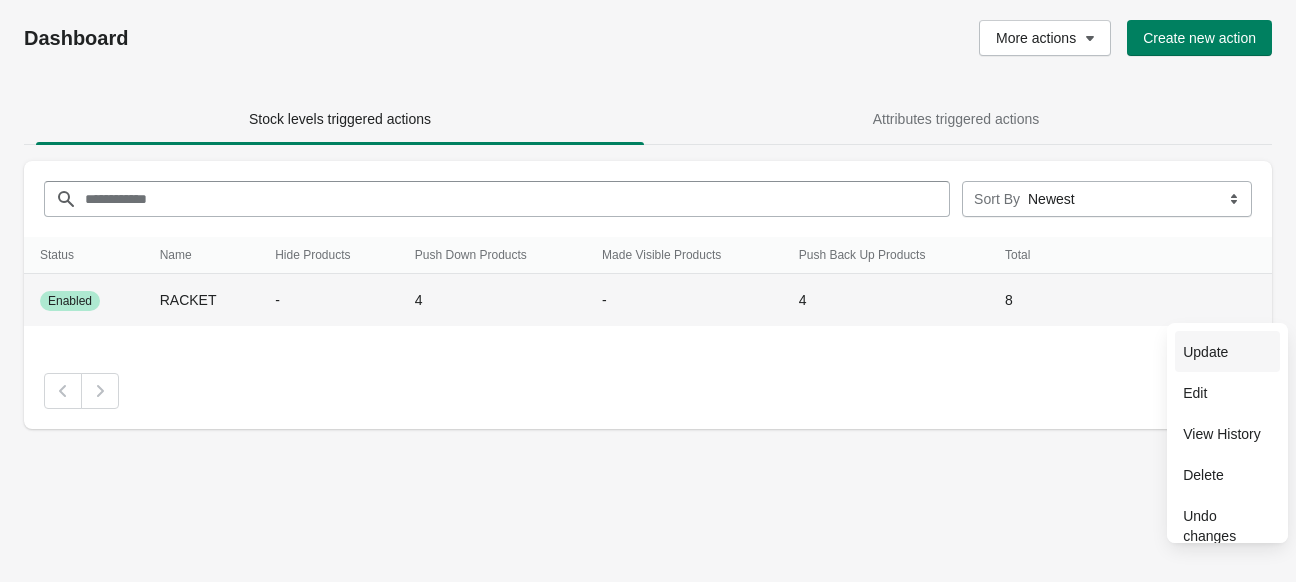 click on "Update" at bounding box center (1227, 351) 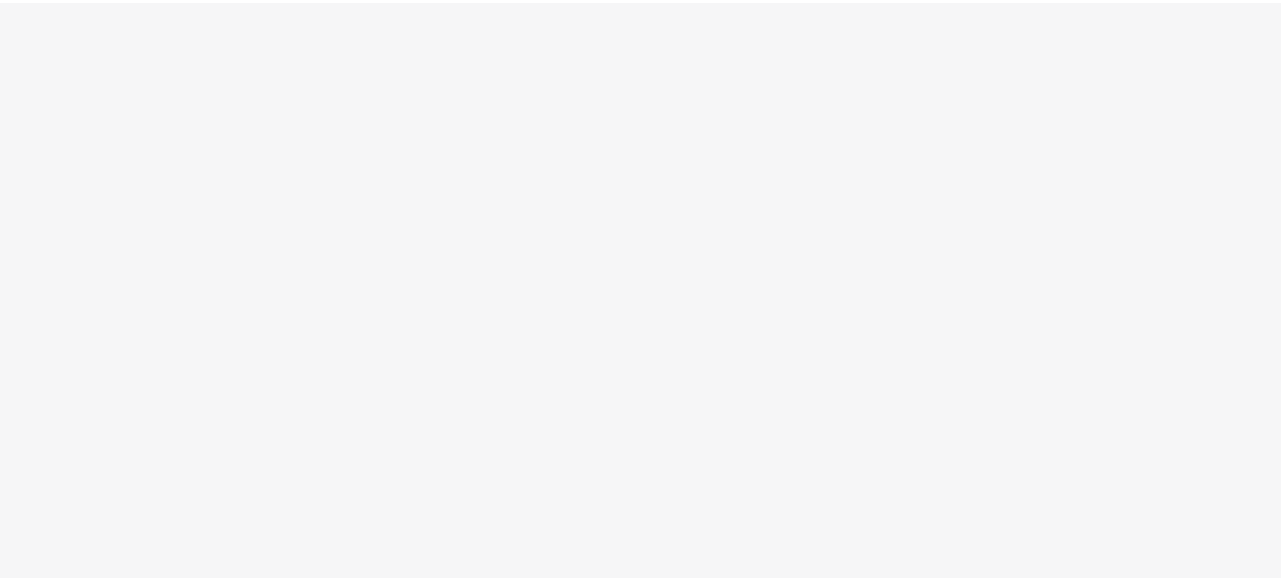 scroll, scrollTop: 0, scrollLeft: 0, axis: both 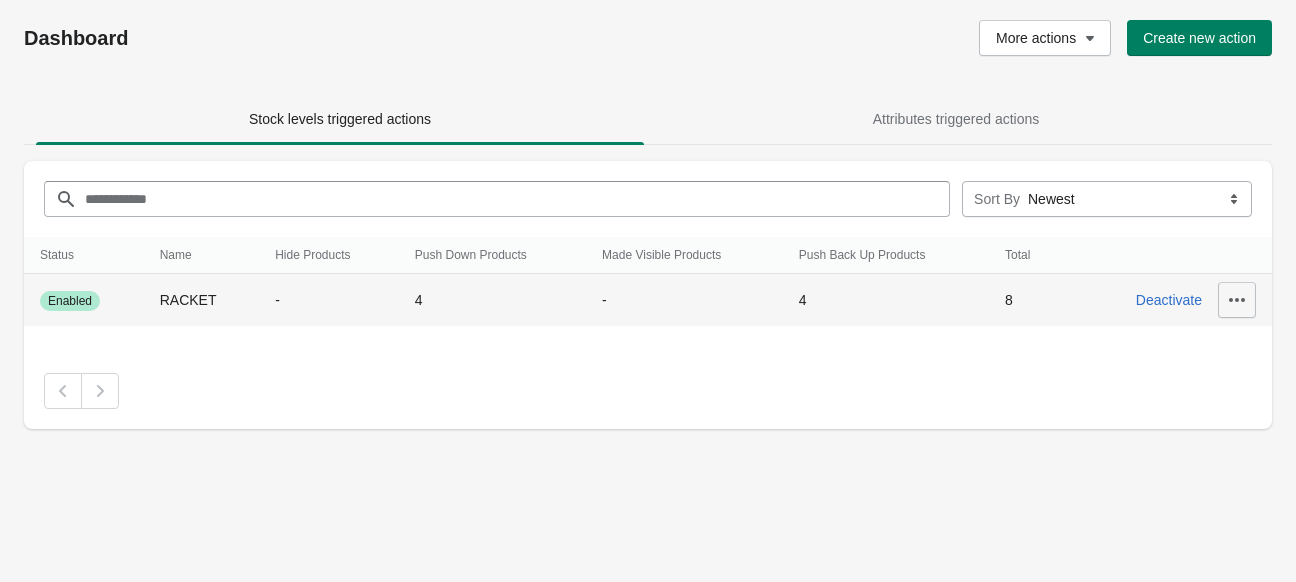 click 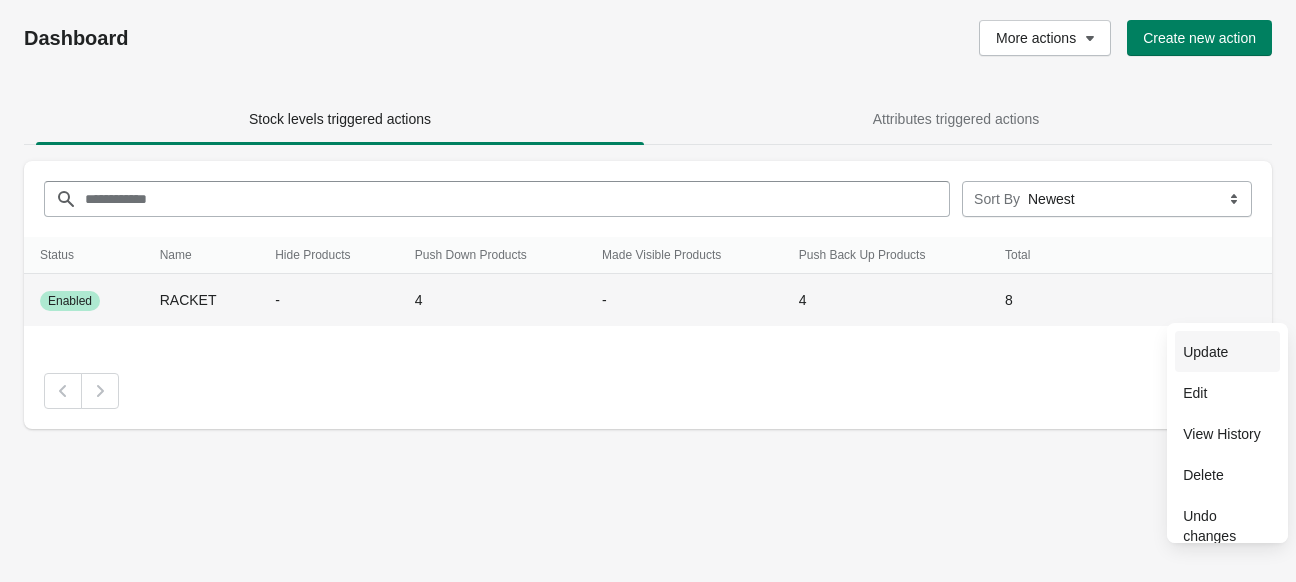 click on "Update" at bounding box center (1227, 351) 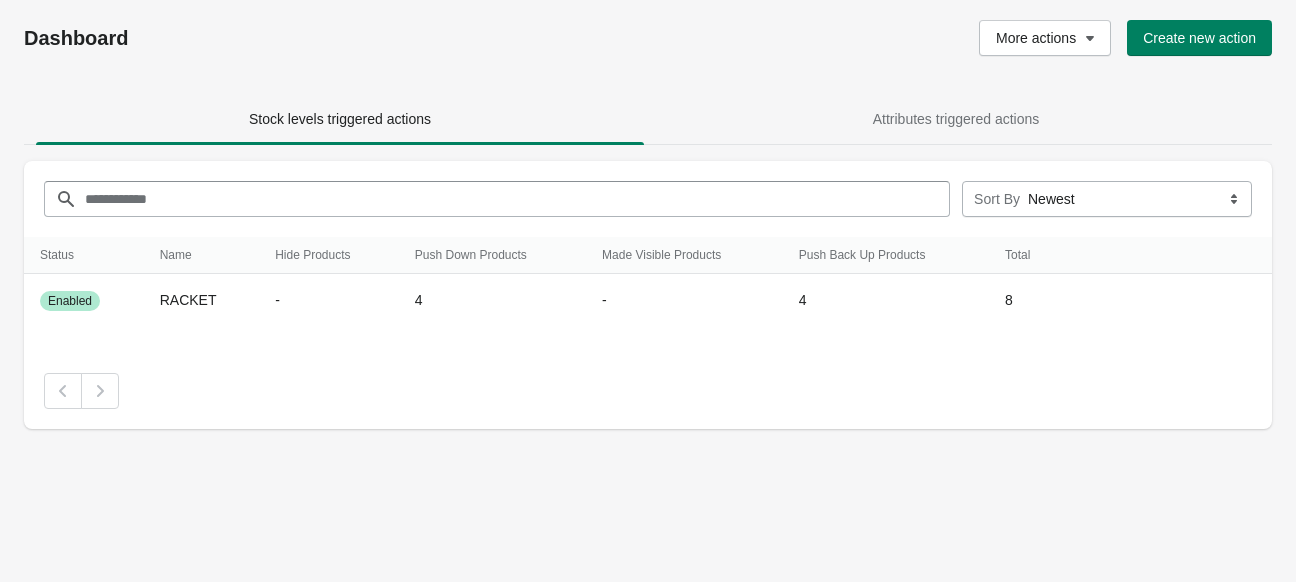 click on "More actions Create new action" at bounding box center [917, 38] 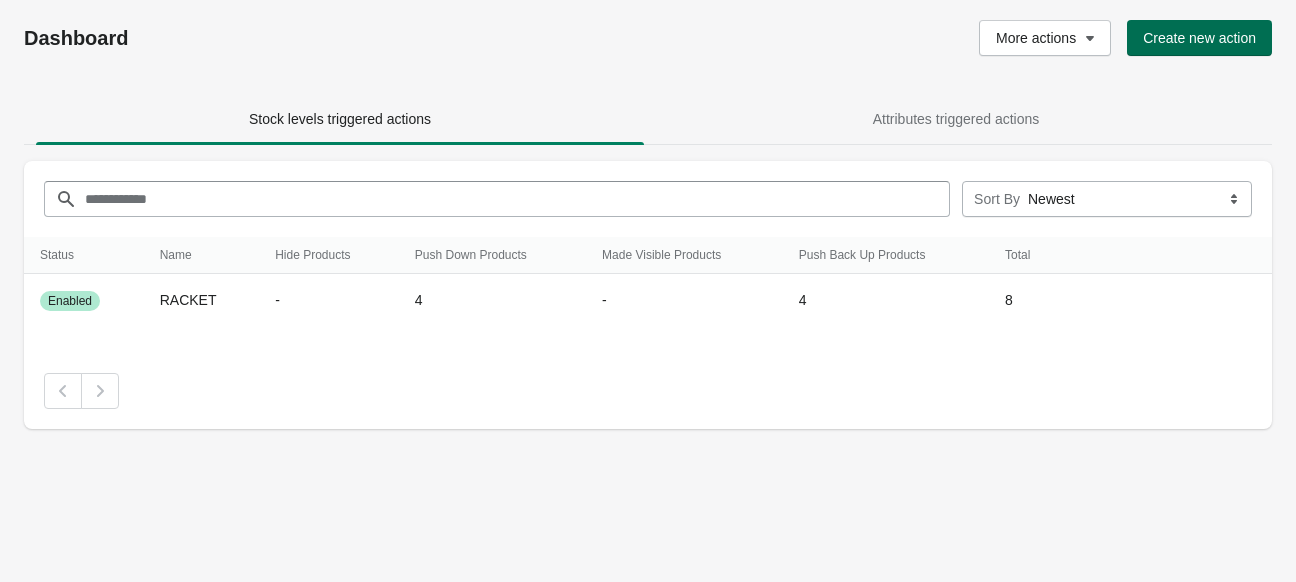 click on "Create new action" at bounding box center (1199, 38) 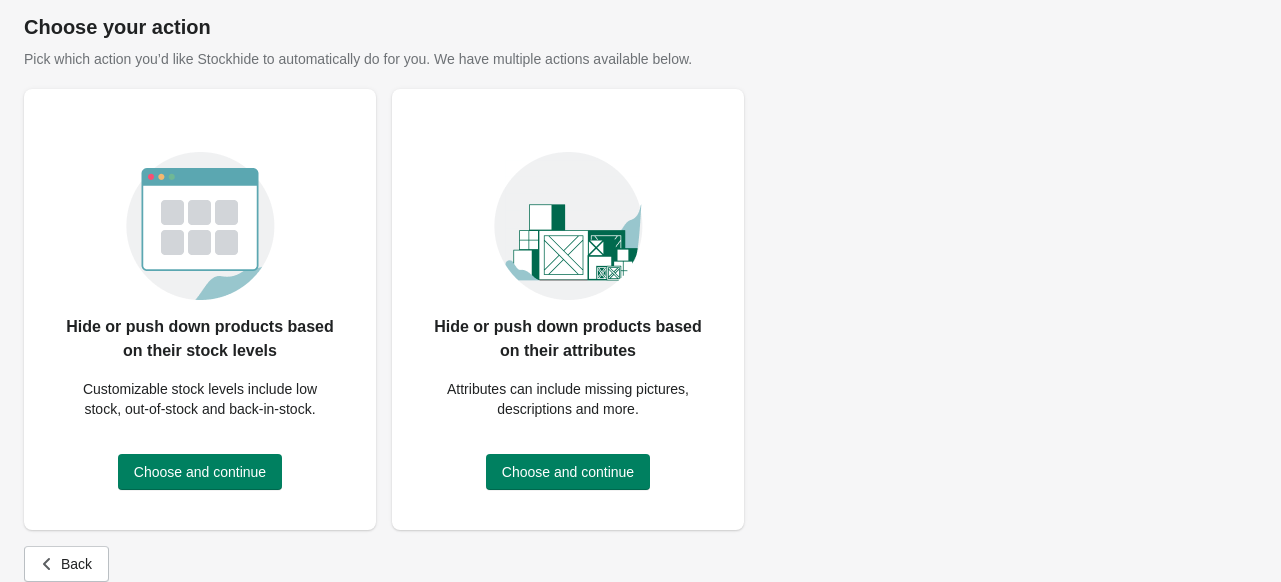 scroll, scrollTop: 0, scrollLeft: 0, axis: both 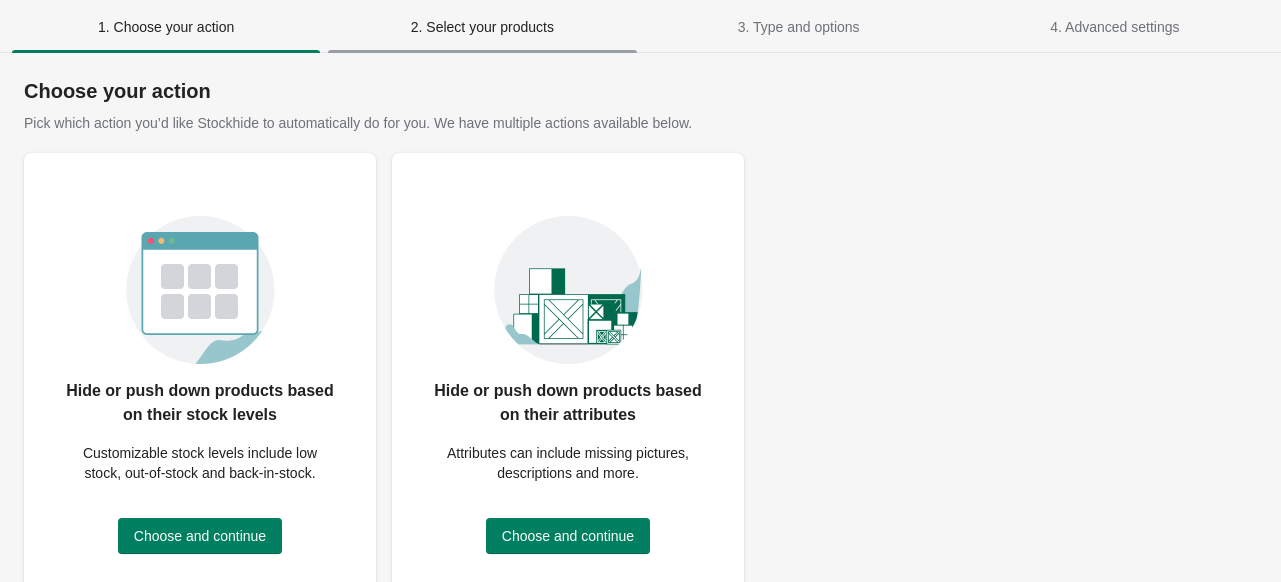 click on "2. Select your products" at bounding box center (482, 27) 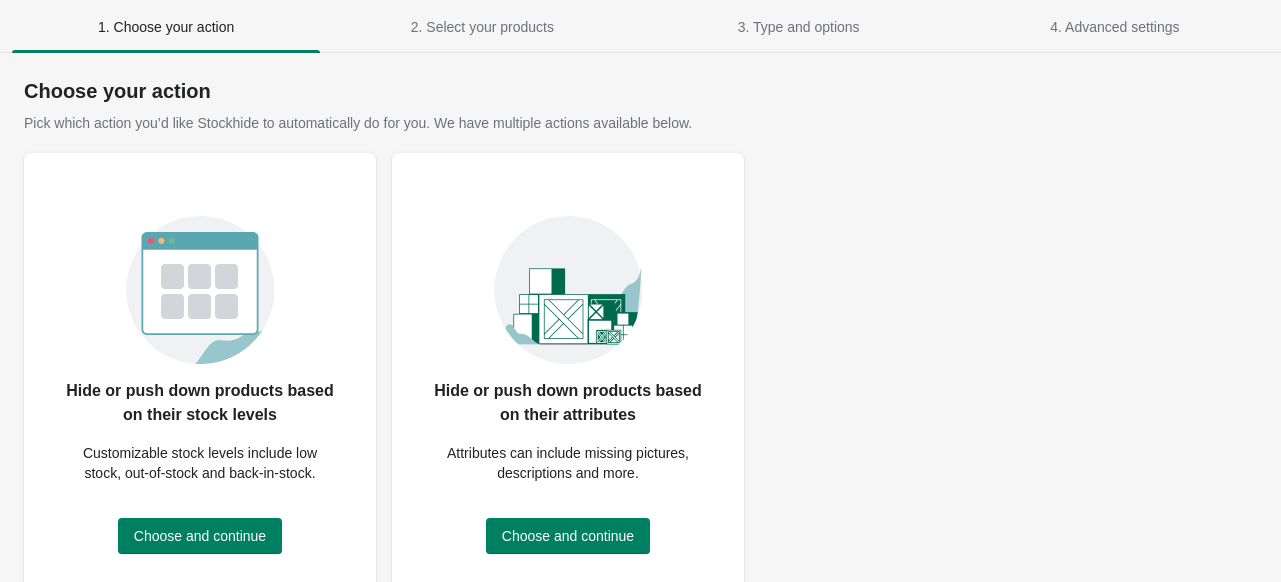 scroll, scrollTop: 64, scrollLeft: 0, axis: vertical 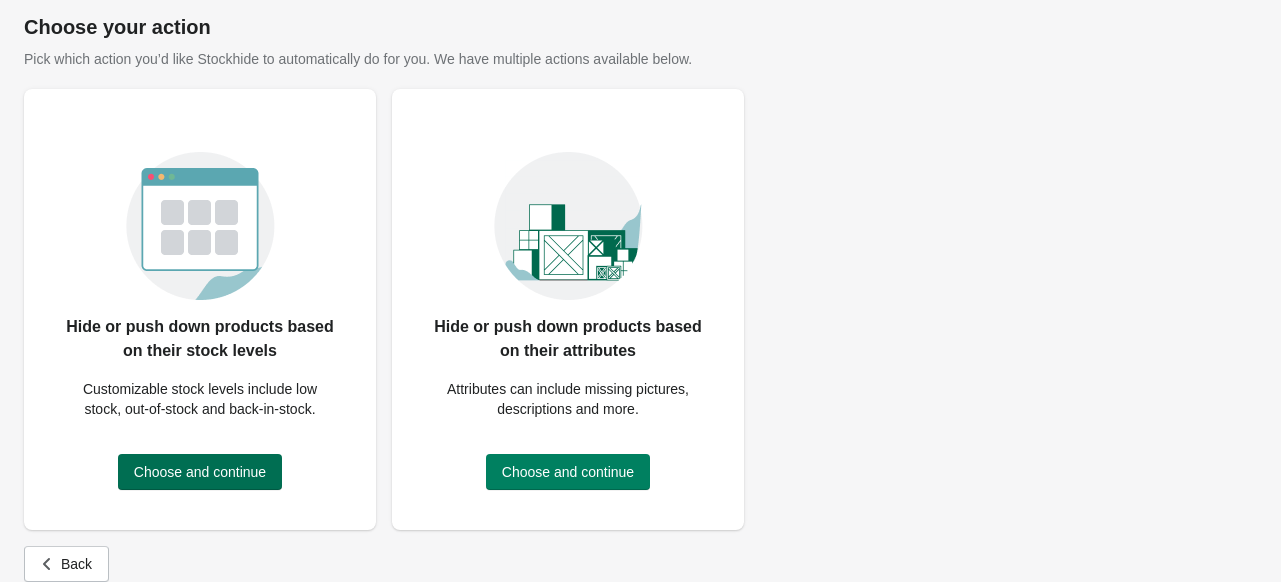 click on "Choose and continue" at bounding box center (200, 472) 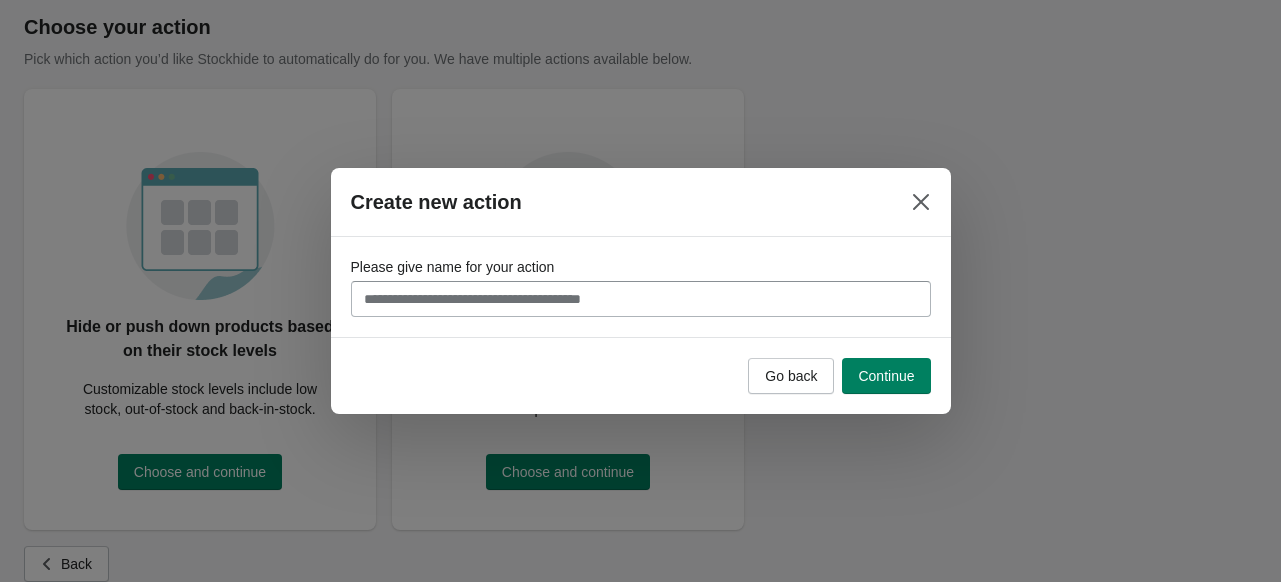 click on "Please give name for your action" at bounding box center (641, 299) 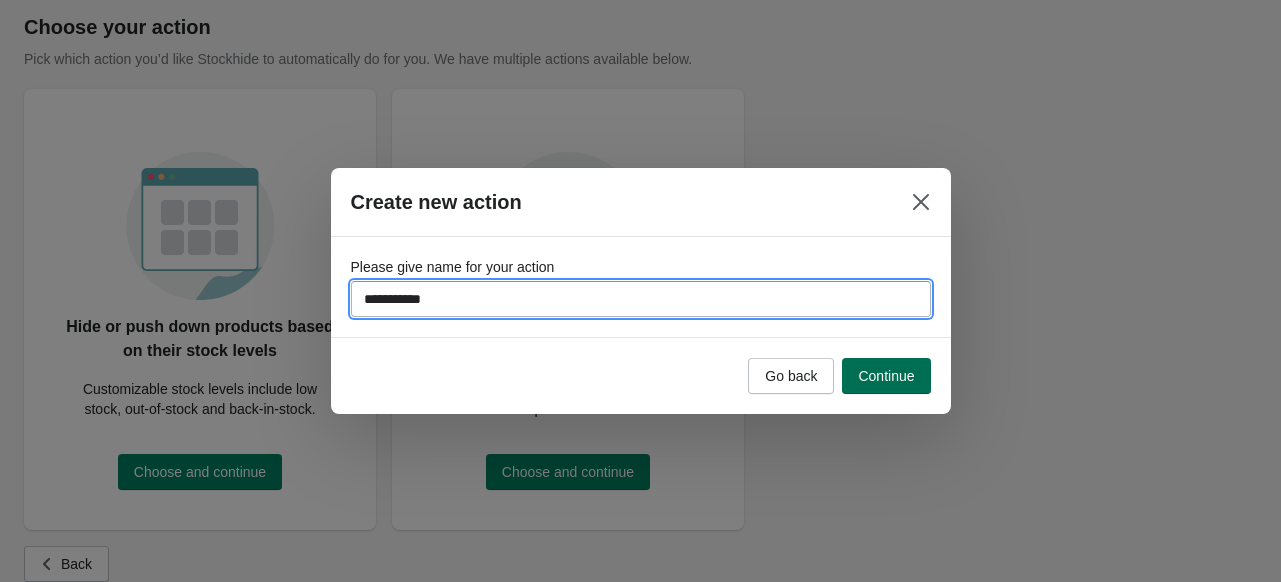 type on "**********" 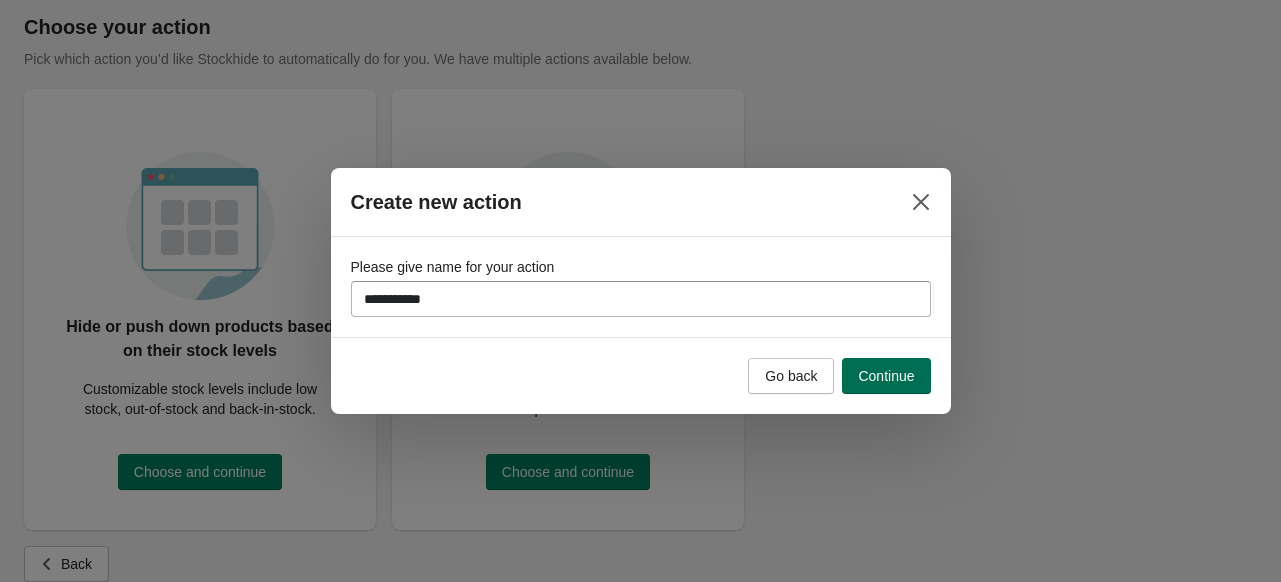 click on "Continue" at bounding box center (886, 376) 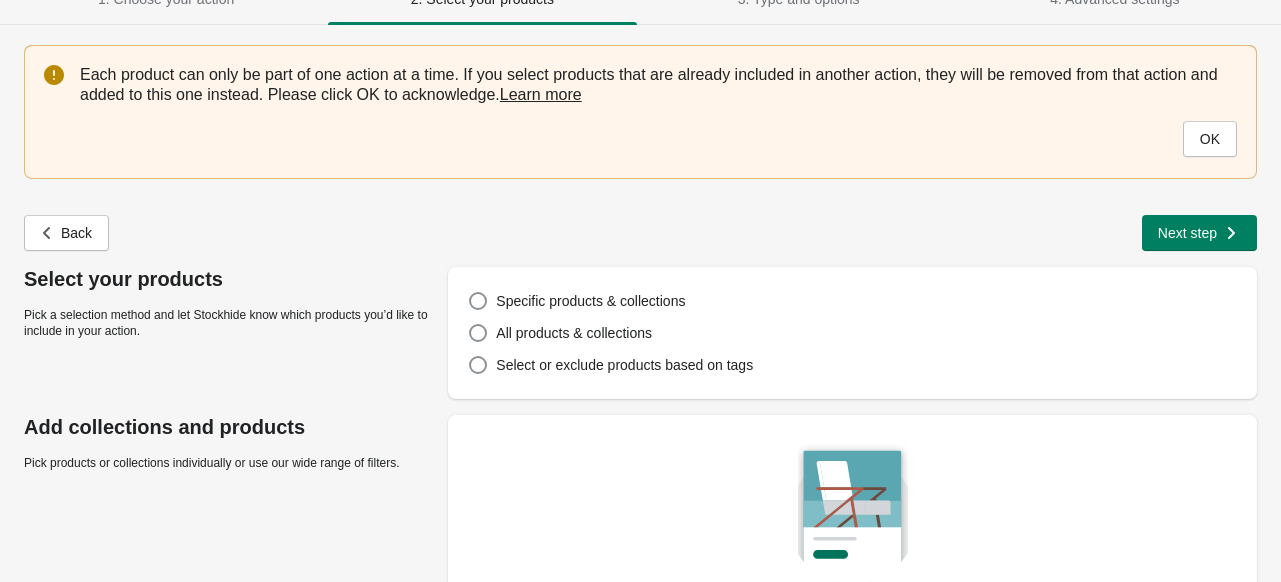 scroll, scrollTop: 182, scrollLeft: 0, axis: vertical 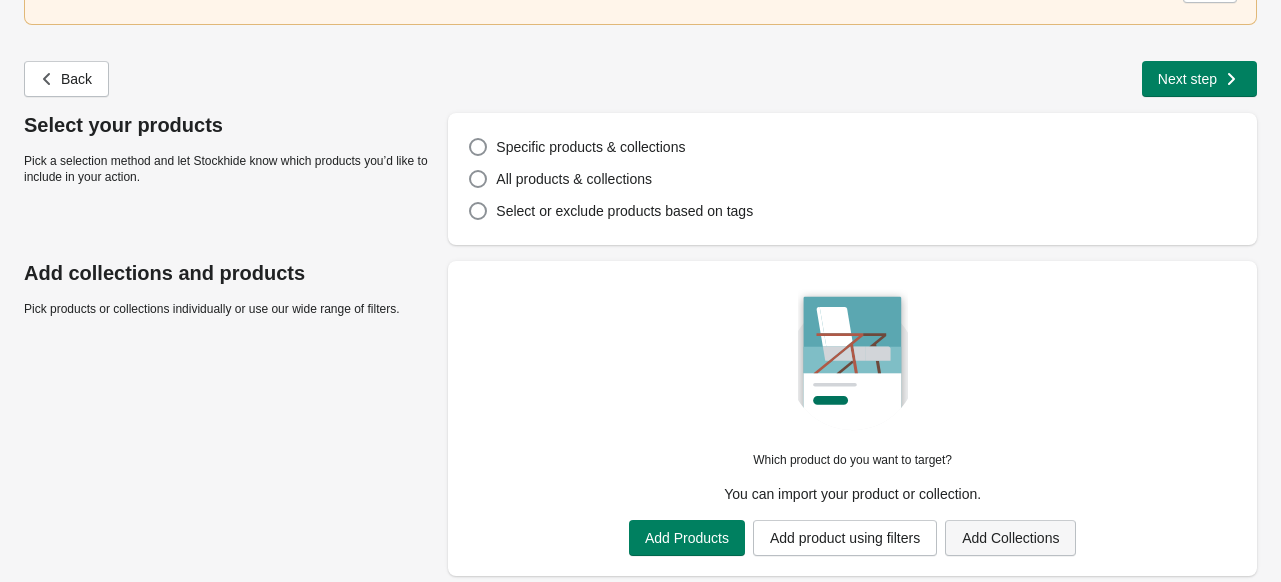 click on "Add Collections" at bounding box center (1010, 538) 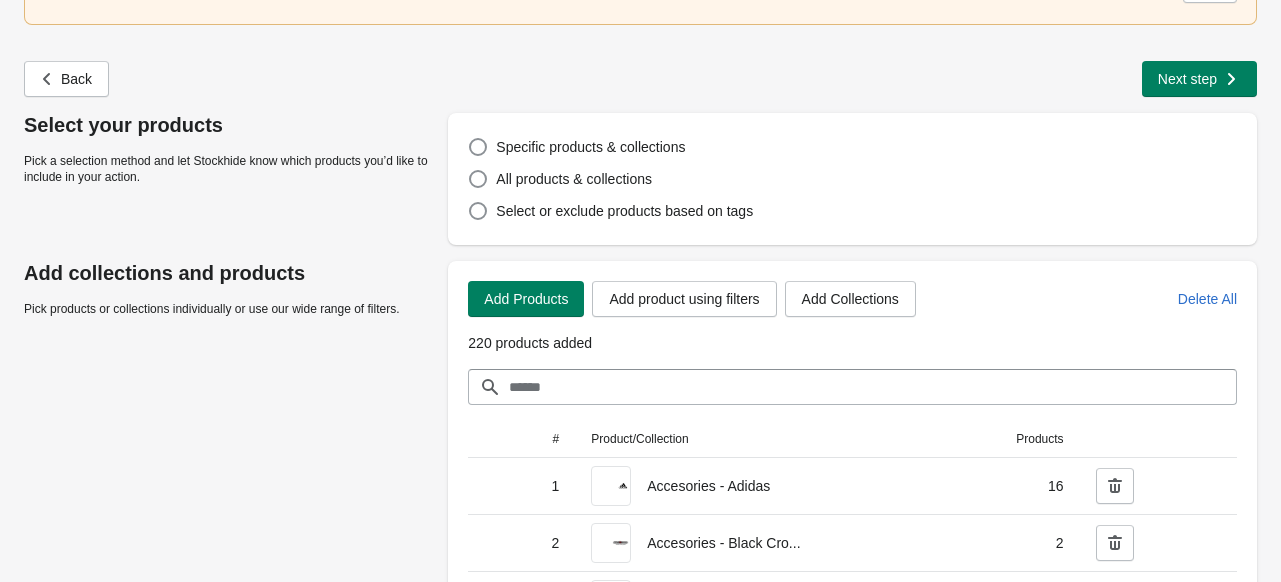 scroll, scrollTop: 0, scrollLeft: 0, axis: both 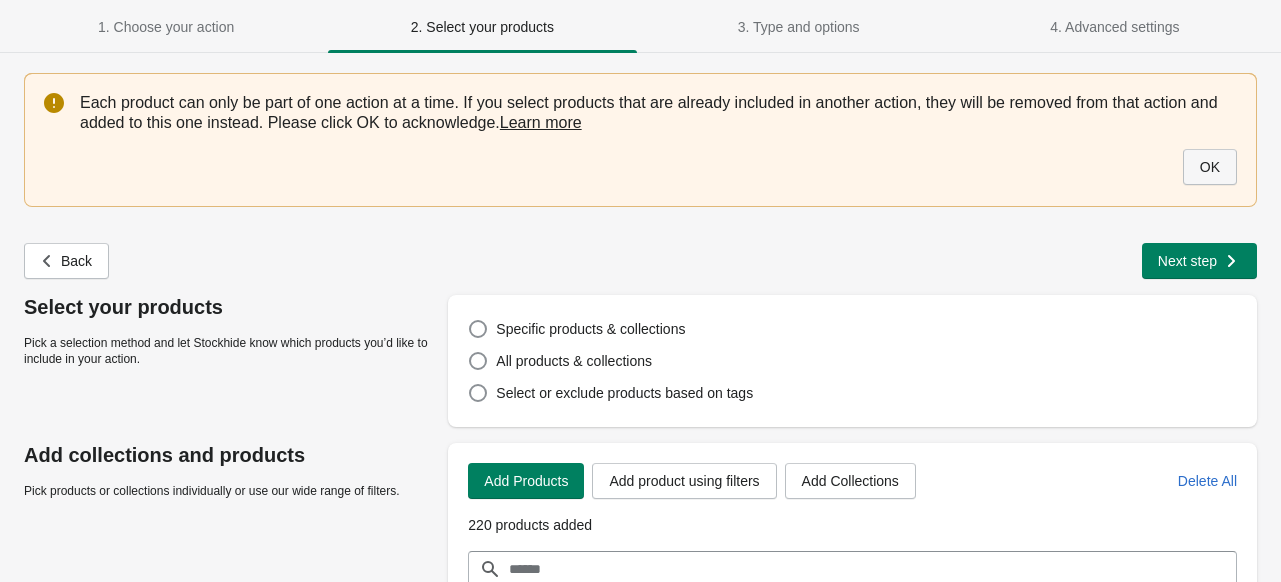 click on "OK" at bounding box center [1210, 167] 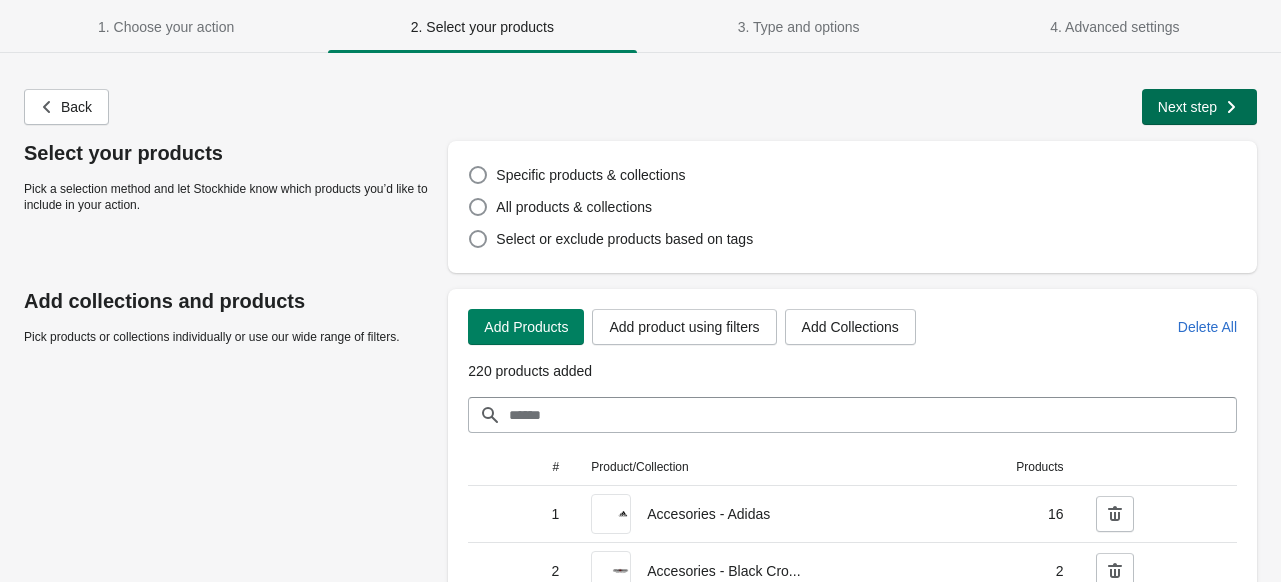 click on "Next step" at bounding box center [1199, 107] 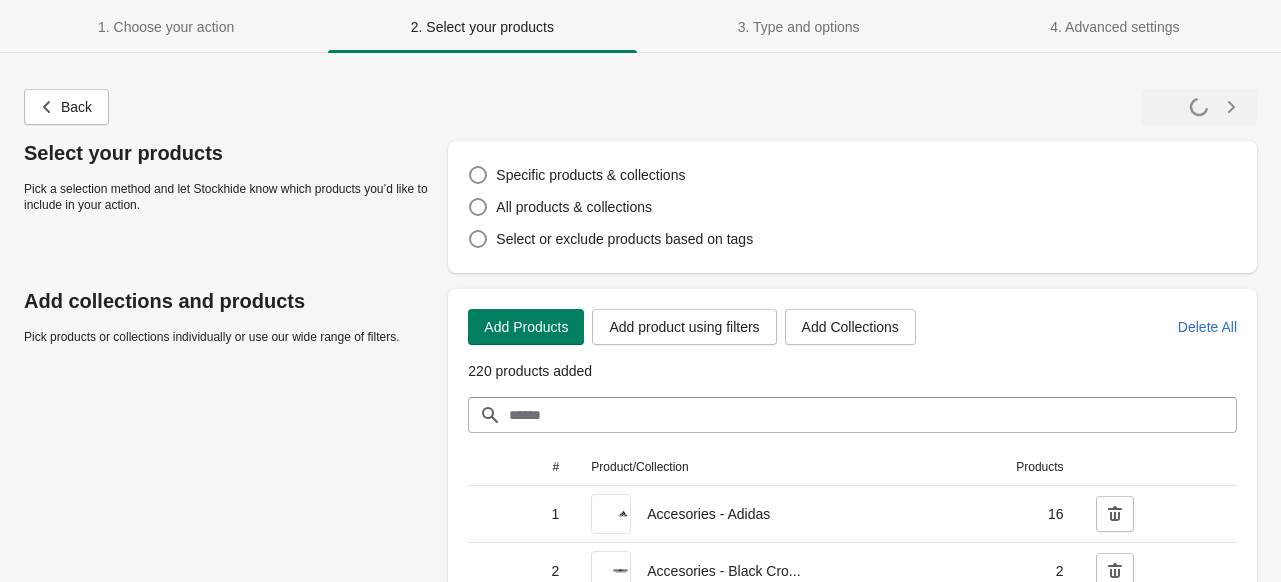 select on "**********" 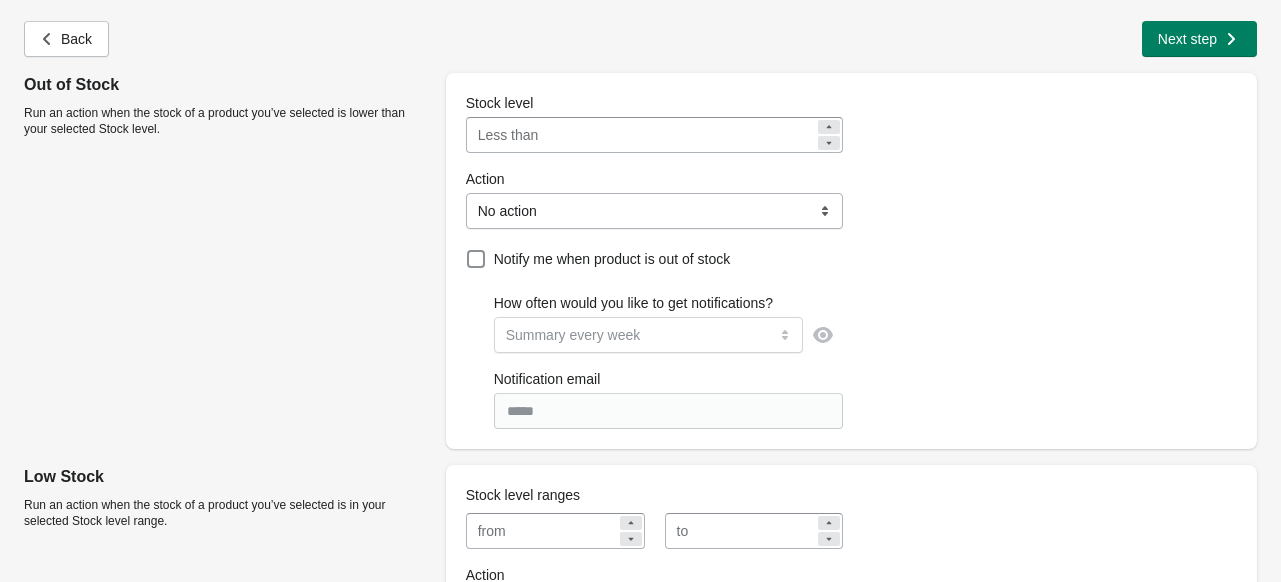 scroll, scrollTop: 74, scrollLeft: 0, axis: vertical 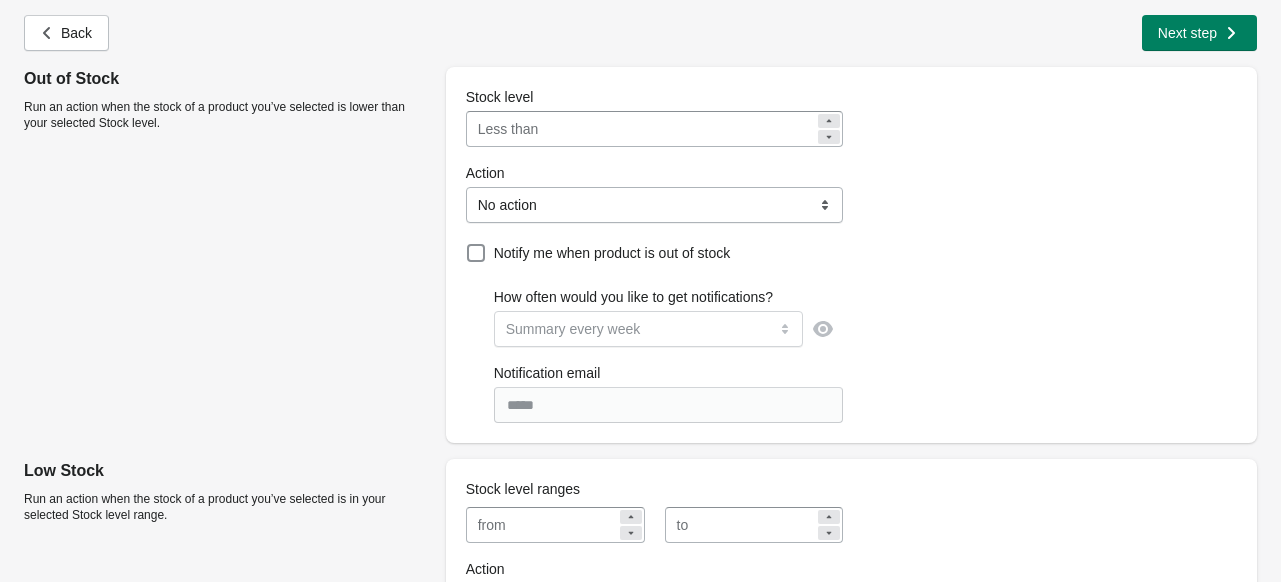 click on "**********" at bounding box center [655, 205] 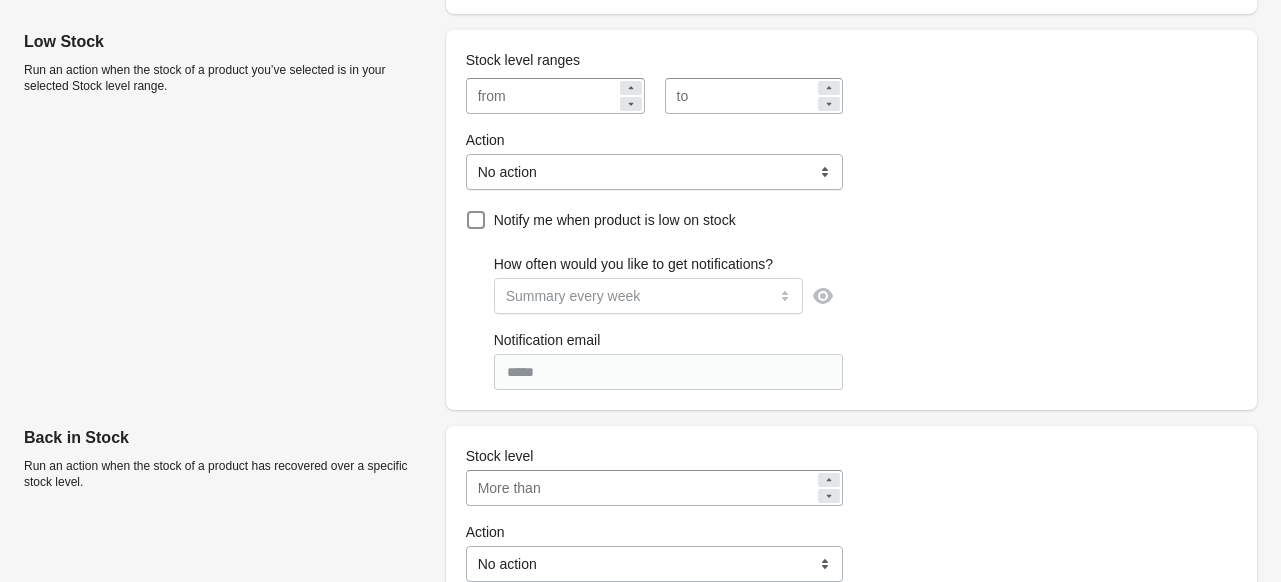 scroll, scrollTop: 504, scrollLeft: 0, axis: vertical 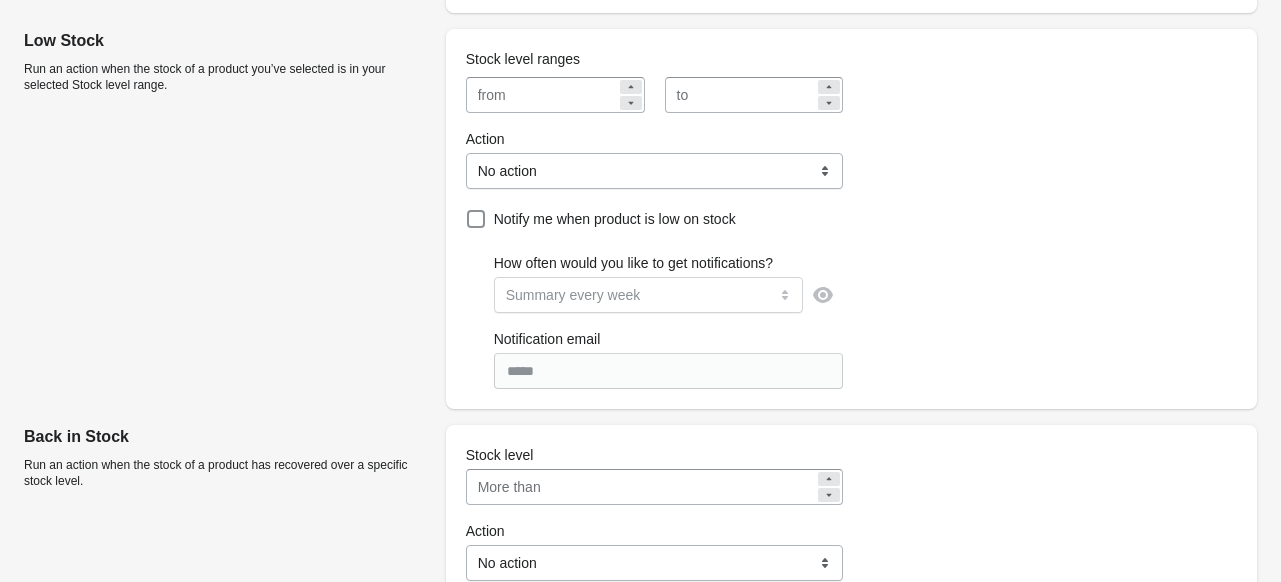 click on "**********" at bounding box center (655, 171) 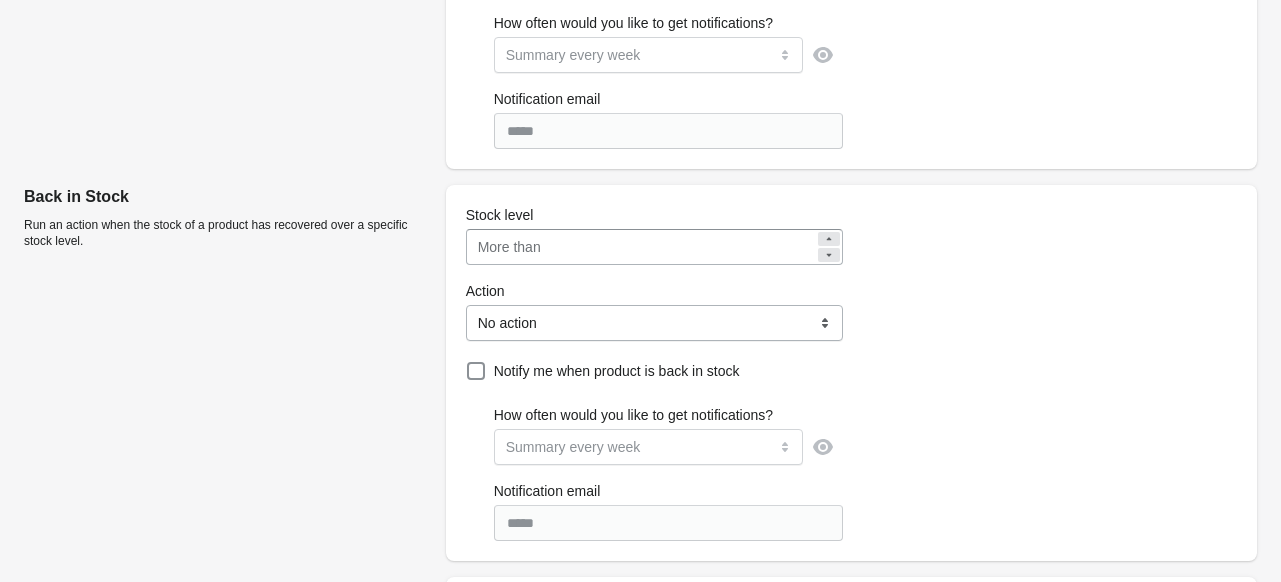 click on "**********" at bounding box center (655, 323) 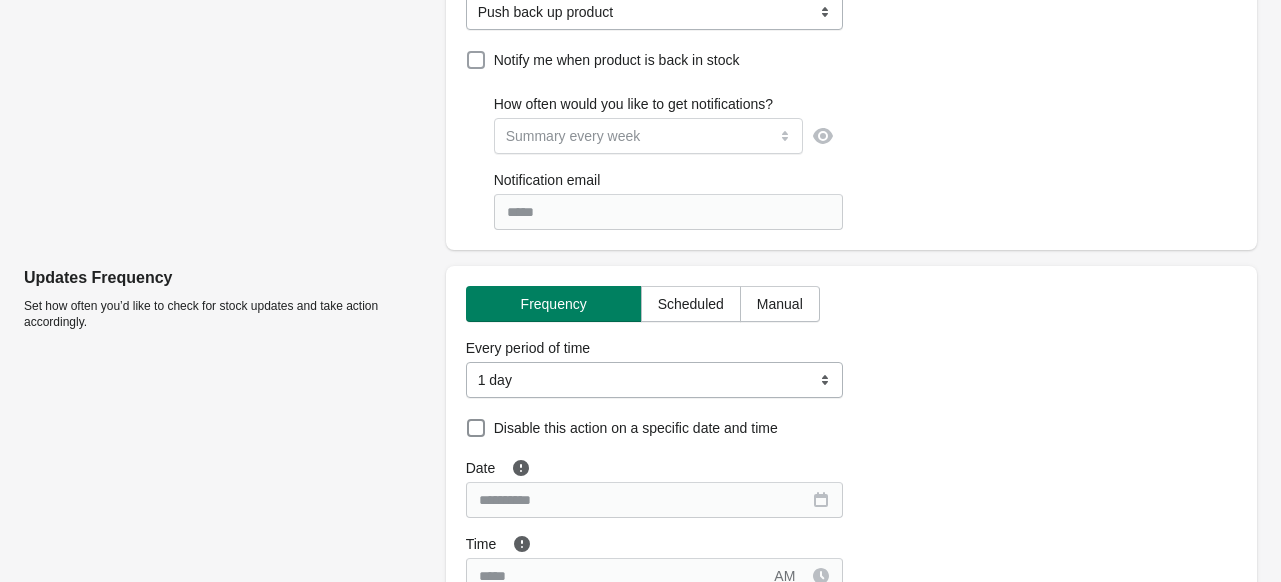 scroll, scrollTop: 1094, scrollLeft: 0, axis: vertical 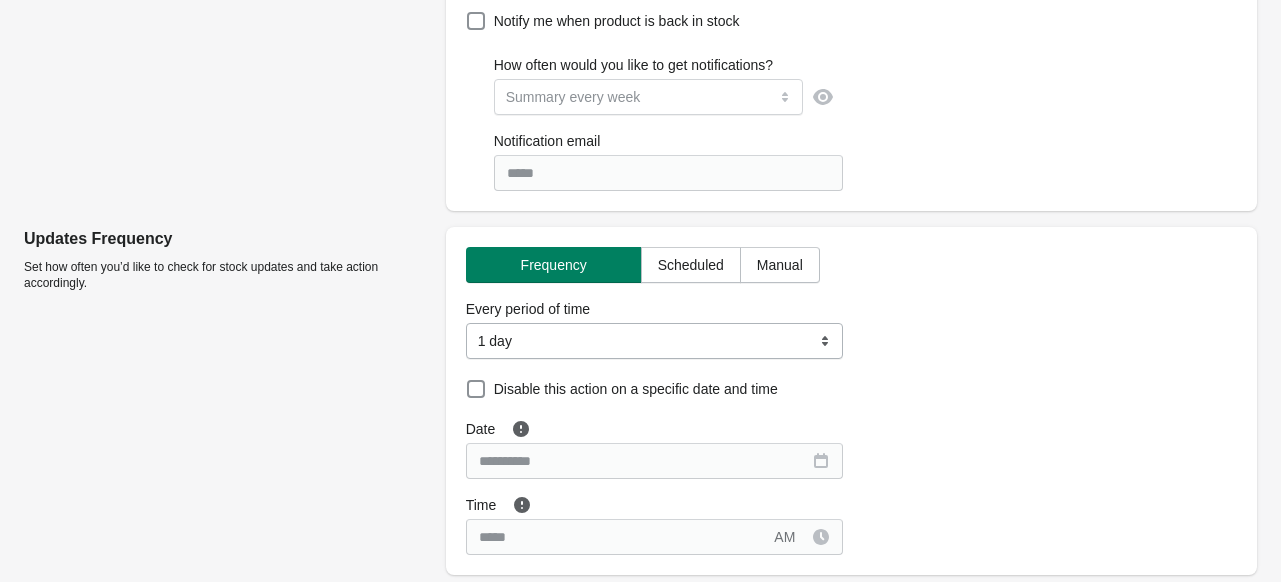click on "**********" at bounding box center [655, 341] 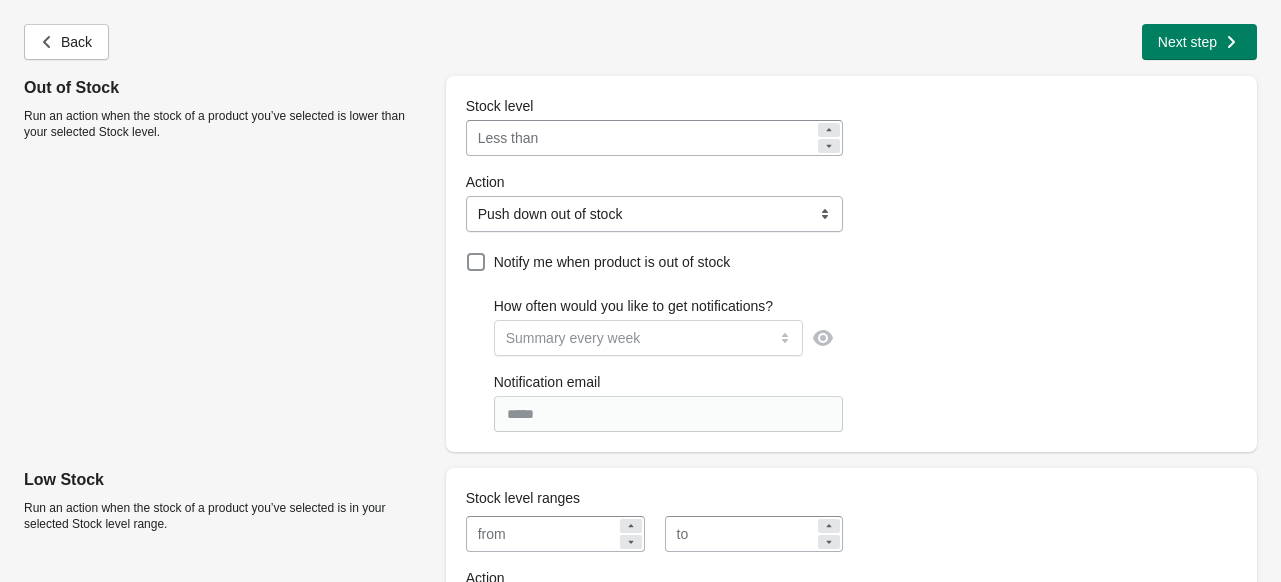scroll, scrollTop: 0, scrollLeft: 0, axis: both 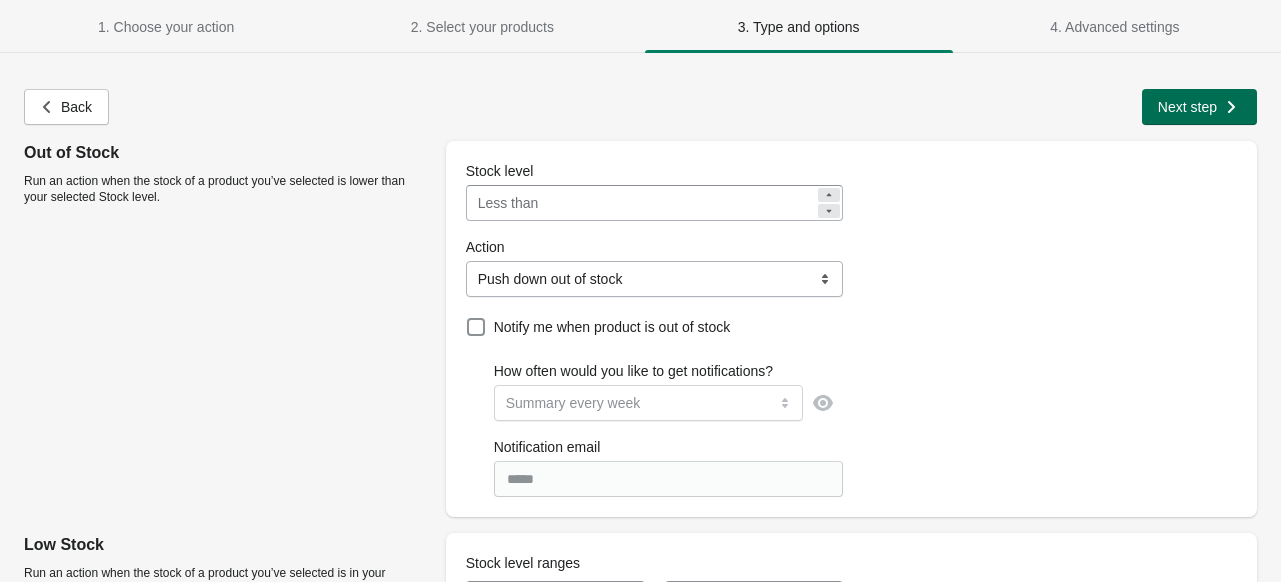 click on "Next step" at bounding box center (1199, 107) 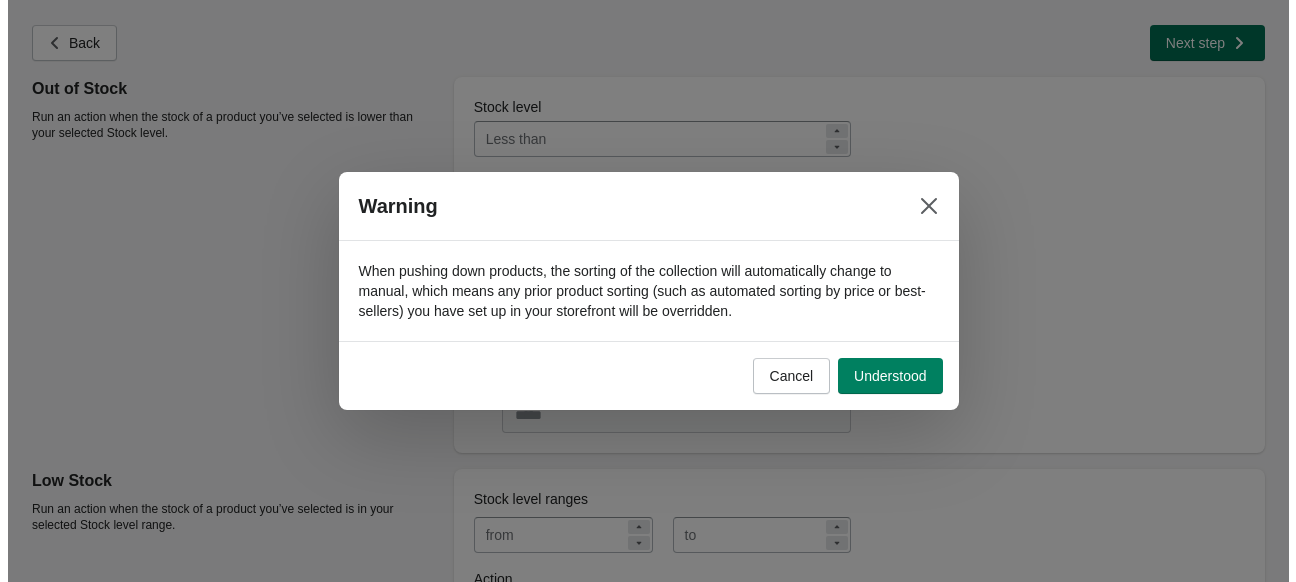 scroll, scrollTop: 0, scrollLeft: 0, axis: both 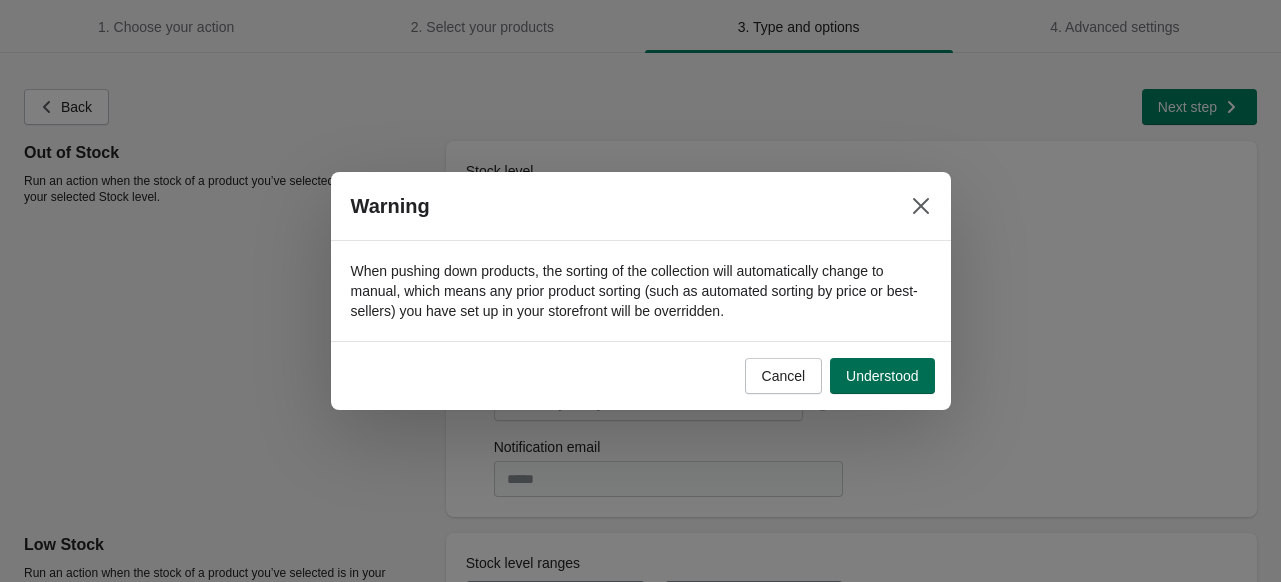 click on "Understood" at bounding box center [882, 376] 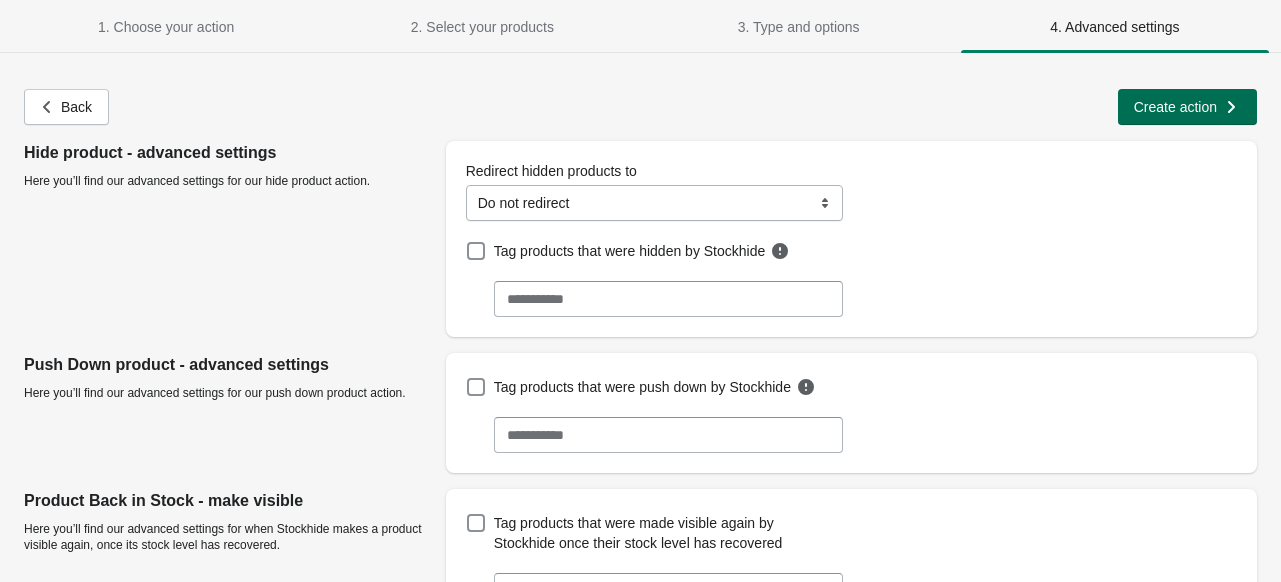 click on "Create action" at bounding box center (1187, 107) 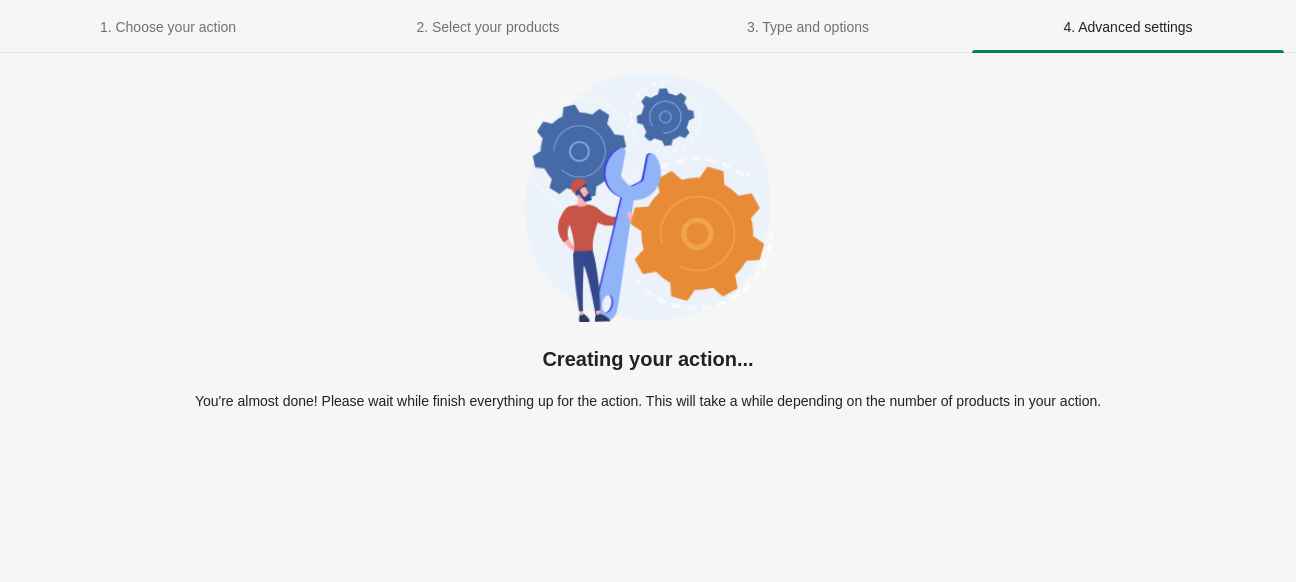 select on "**********" 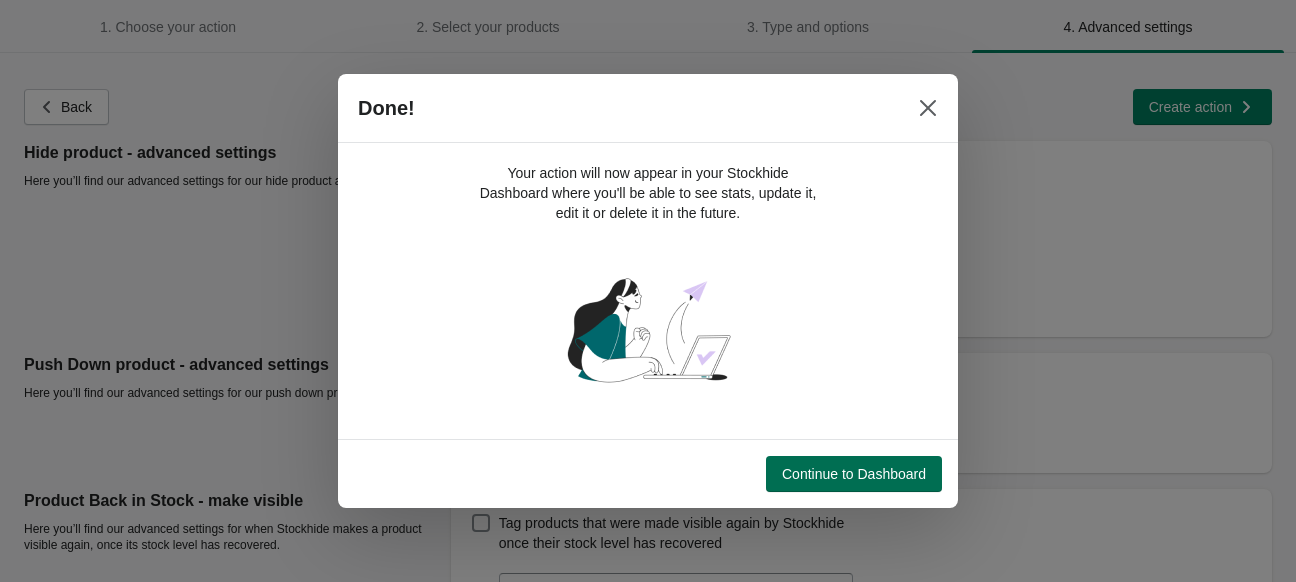 click on "Continue to Dashboard" at bounding box center (854, 474) 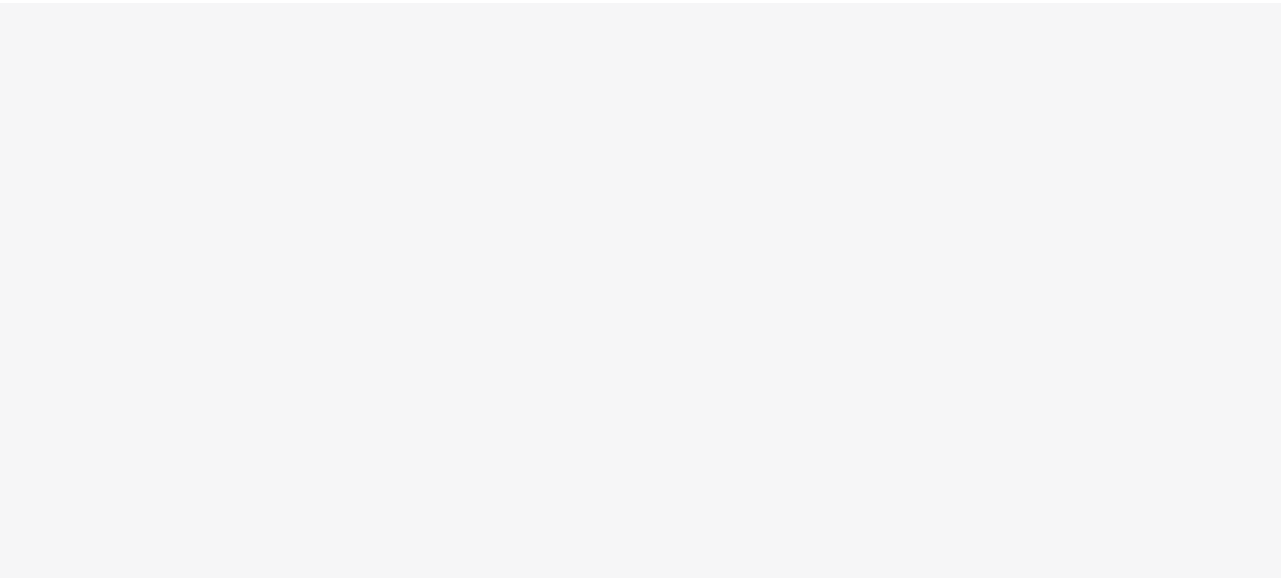 scroll, scrollTop: 0, scrollLeft: 0, axis: both 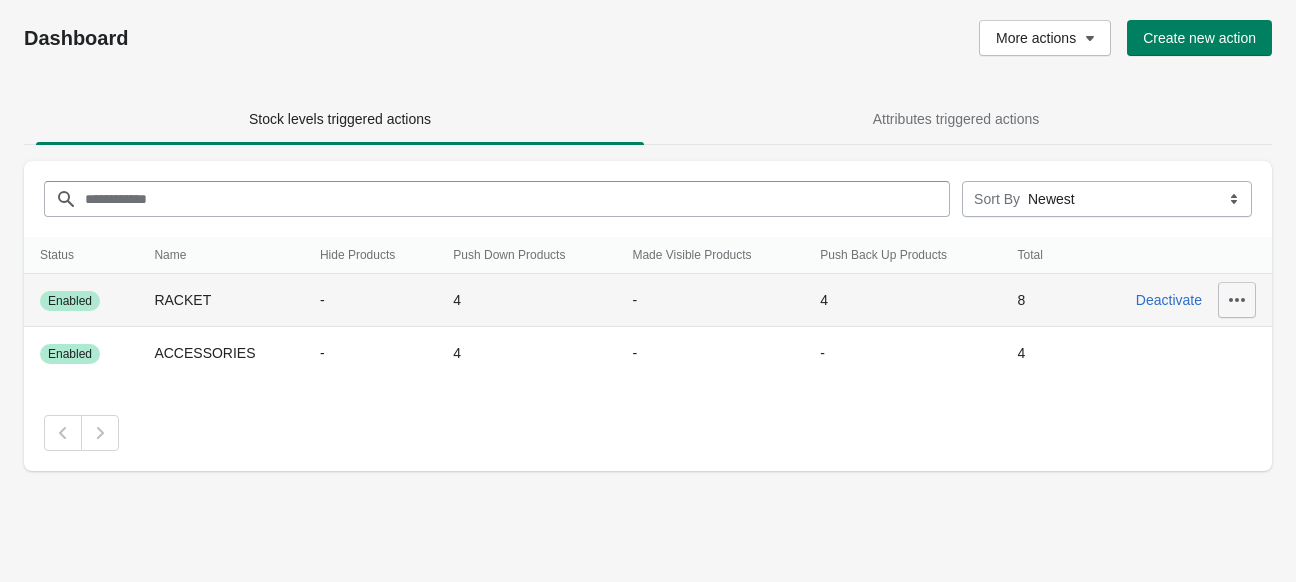 click at bounding box center (1237, 300) 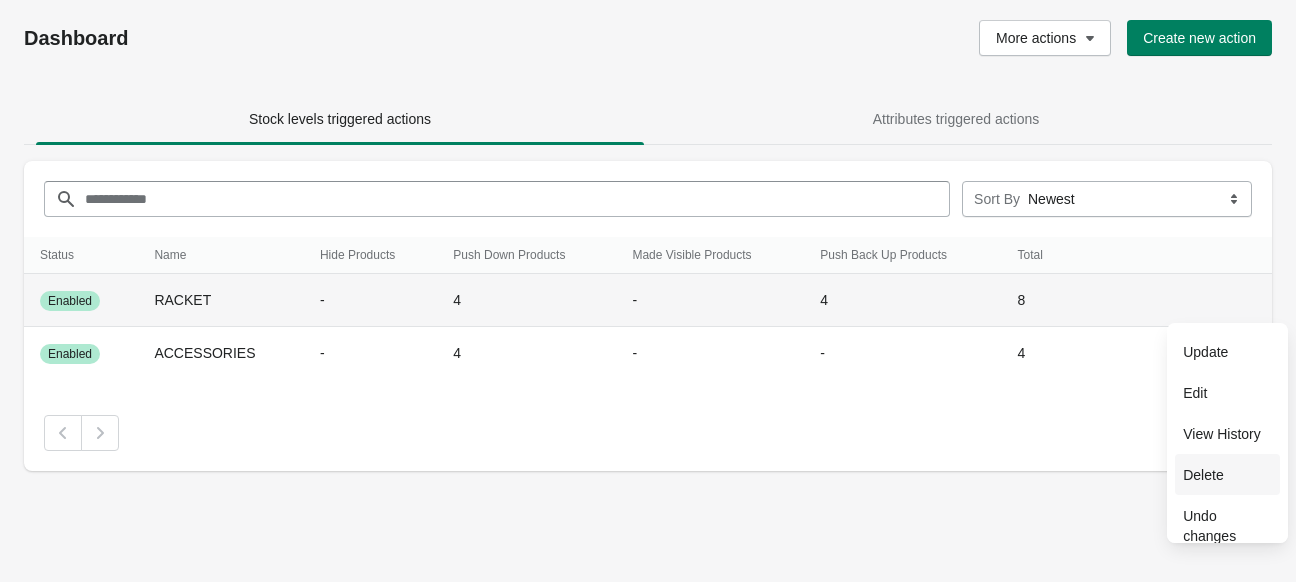 click on "Delete" at bounding box center (1227, 474) 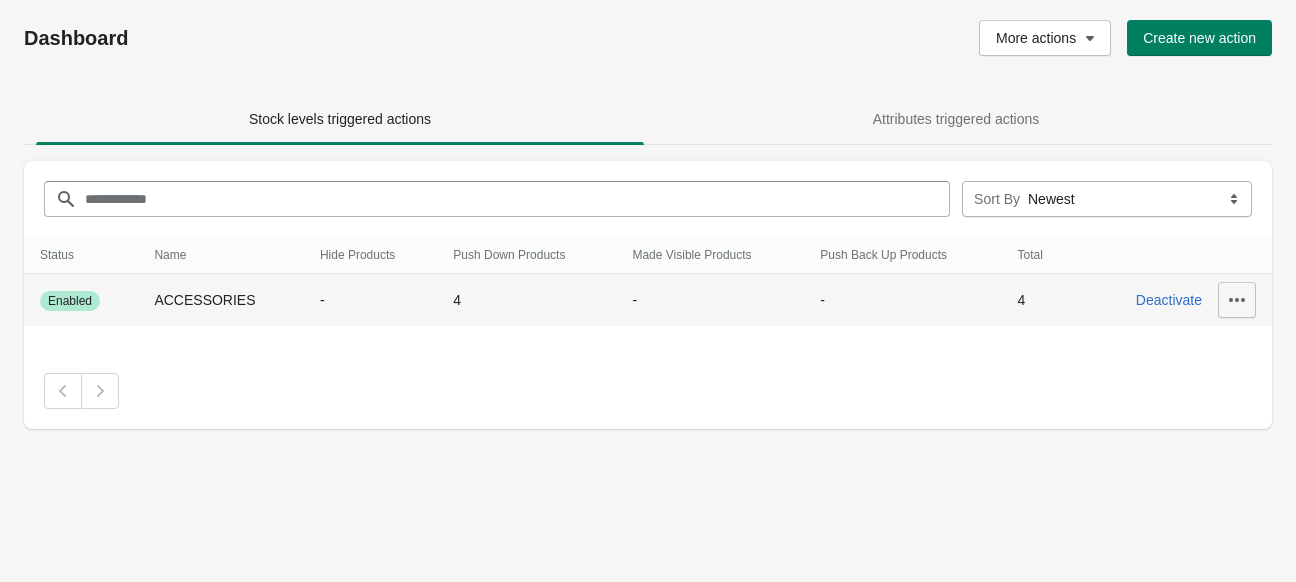 click 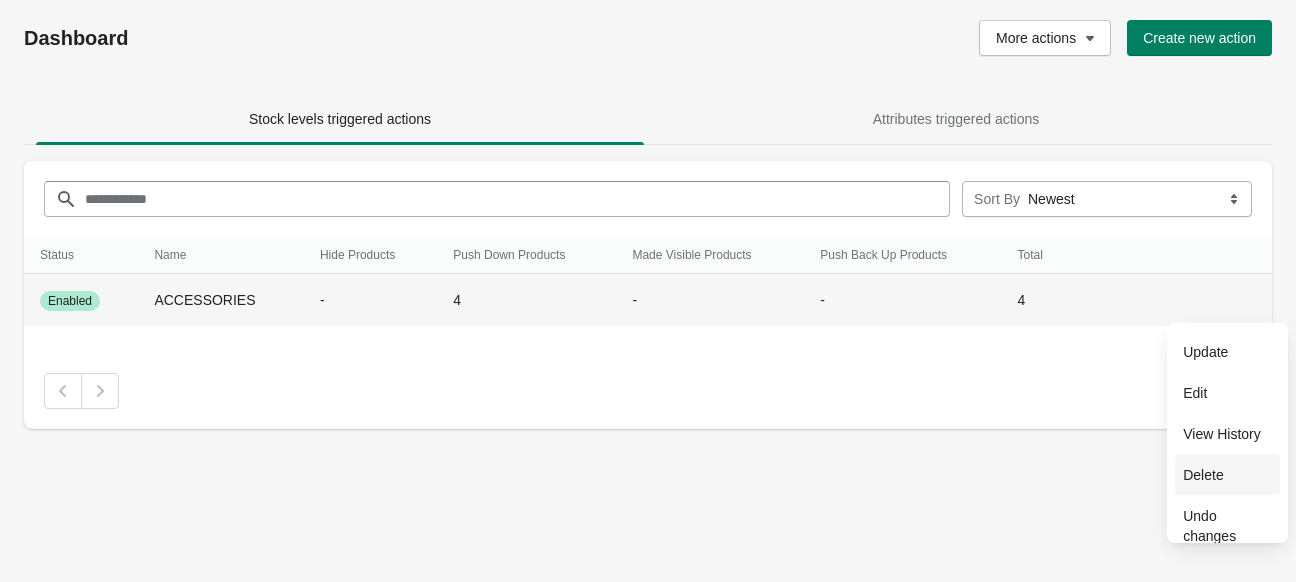 click on "Delete" at bounding box center (1227, 474) 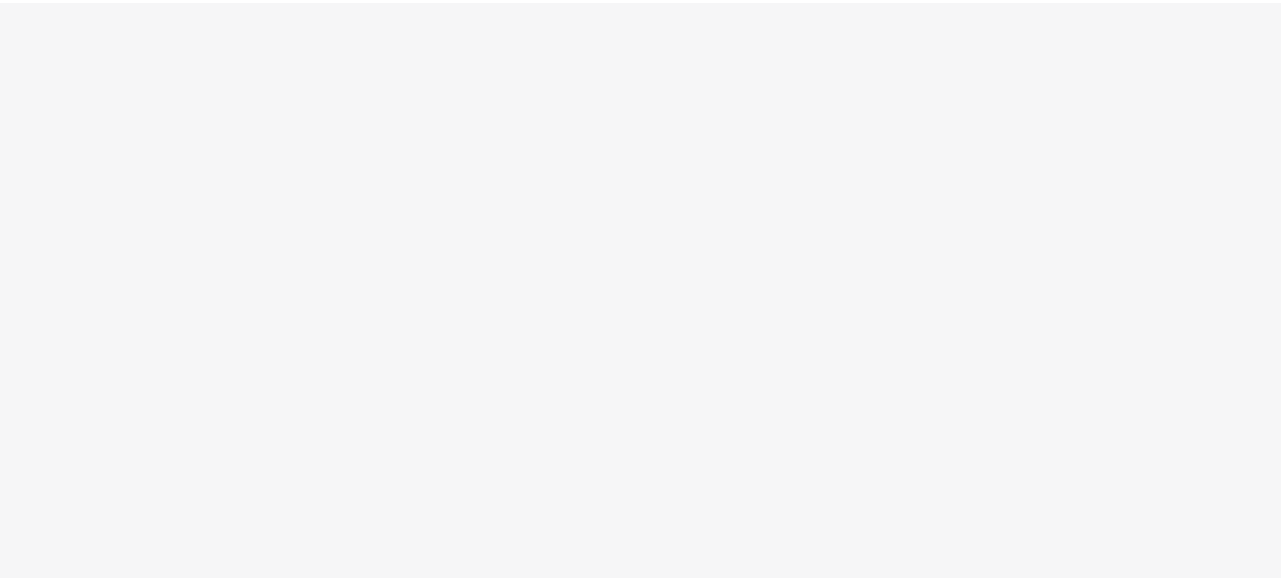 scroll, scrollTop: 0, scrollLeft: 0, axis: both 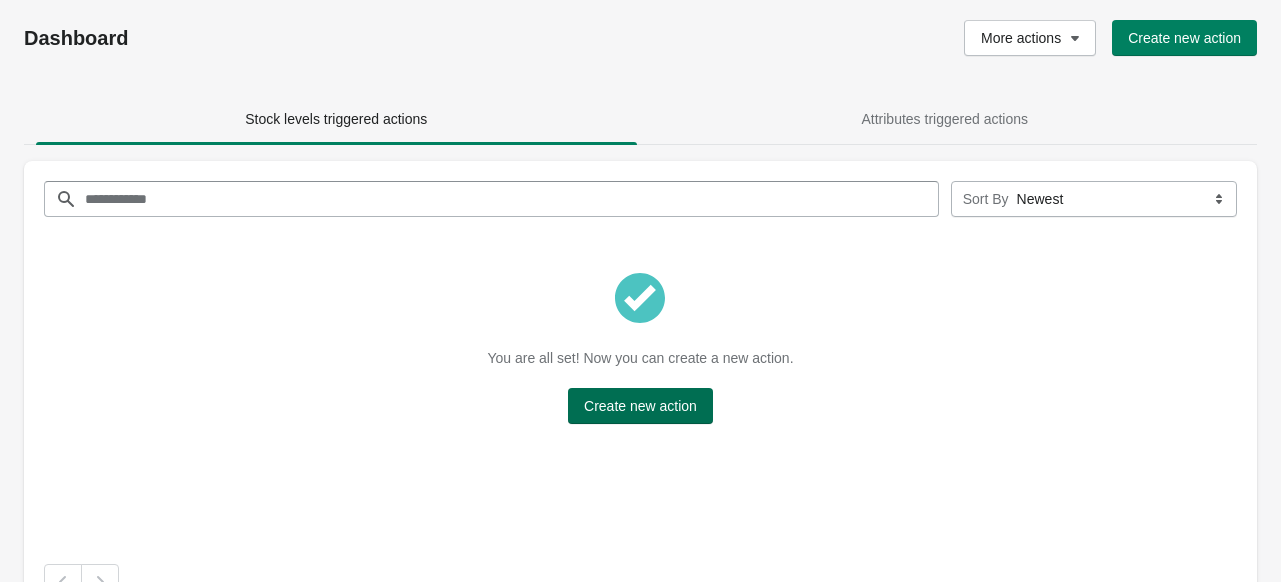 click on "Create new action" at bounding box center [640, 406] 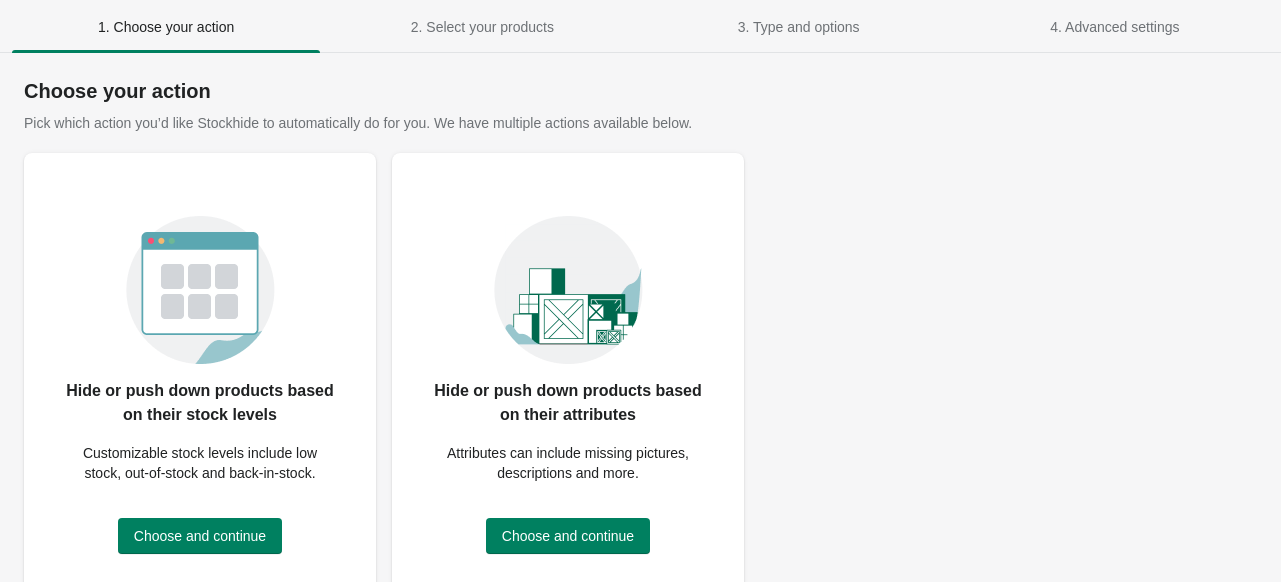 scroll, scrollTop: 64, scrollLeft: 0, axis: vertical 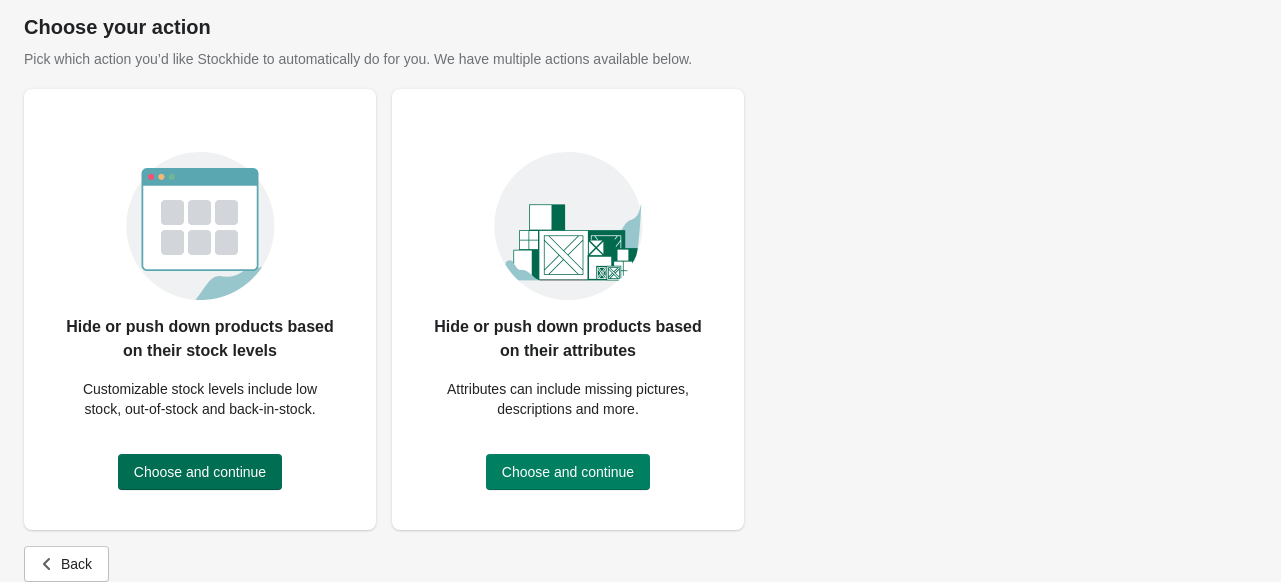 click on "Choose and continue" at bounding box center (200, 472) 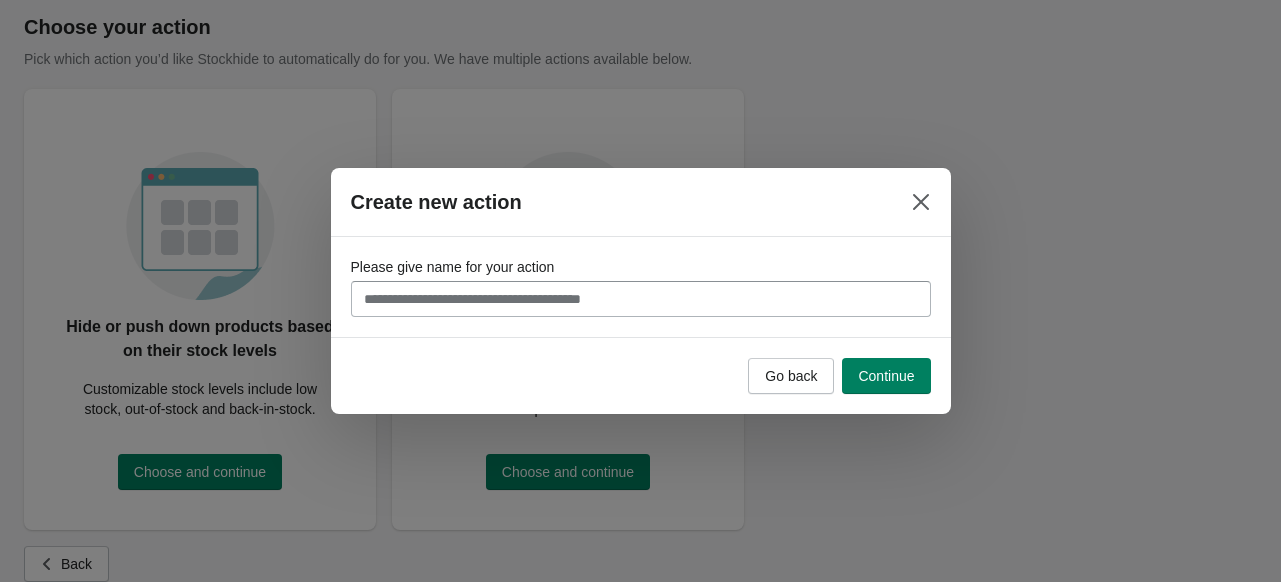 click on "Please give name for your action" at bounding box center [641, 299] 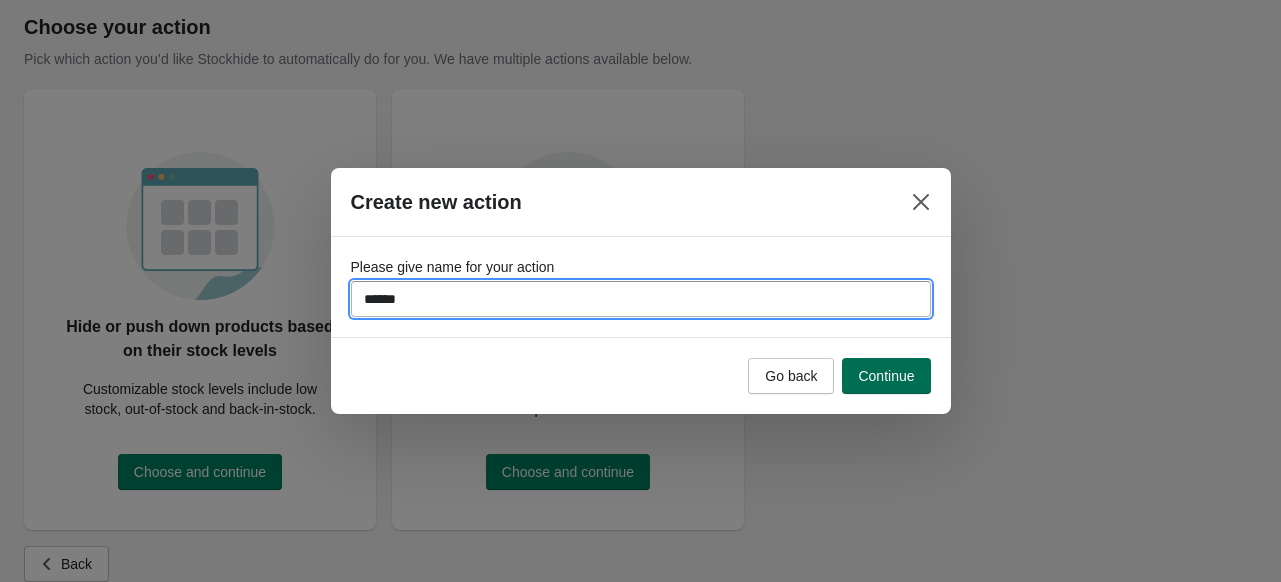 type on "******" 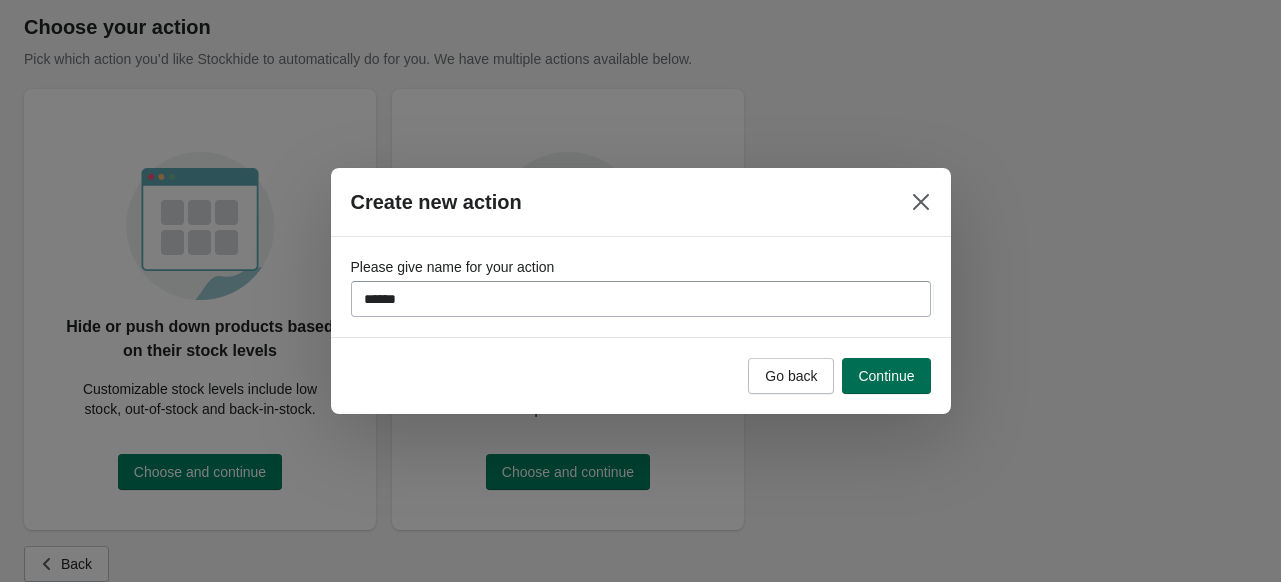 click on "Continue" at bounding box center [886, 376] 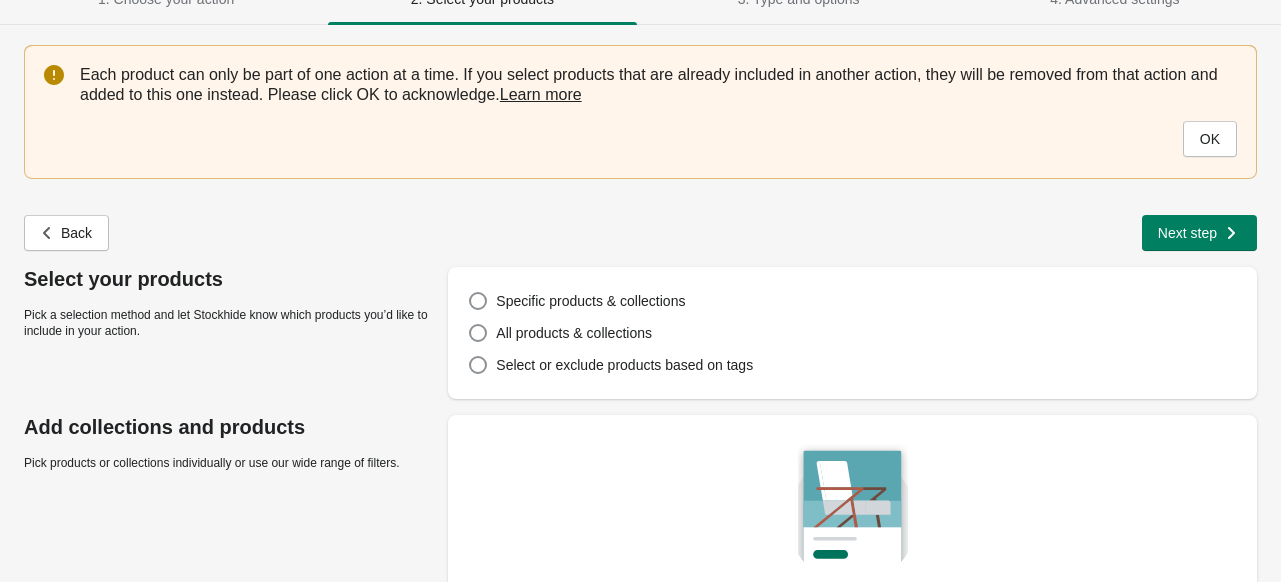 scroll, scrollTop: 182, scrollLeft: 0, axis: vertical 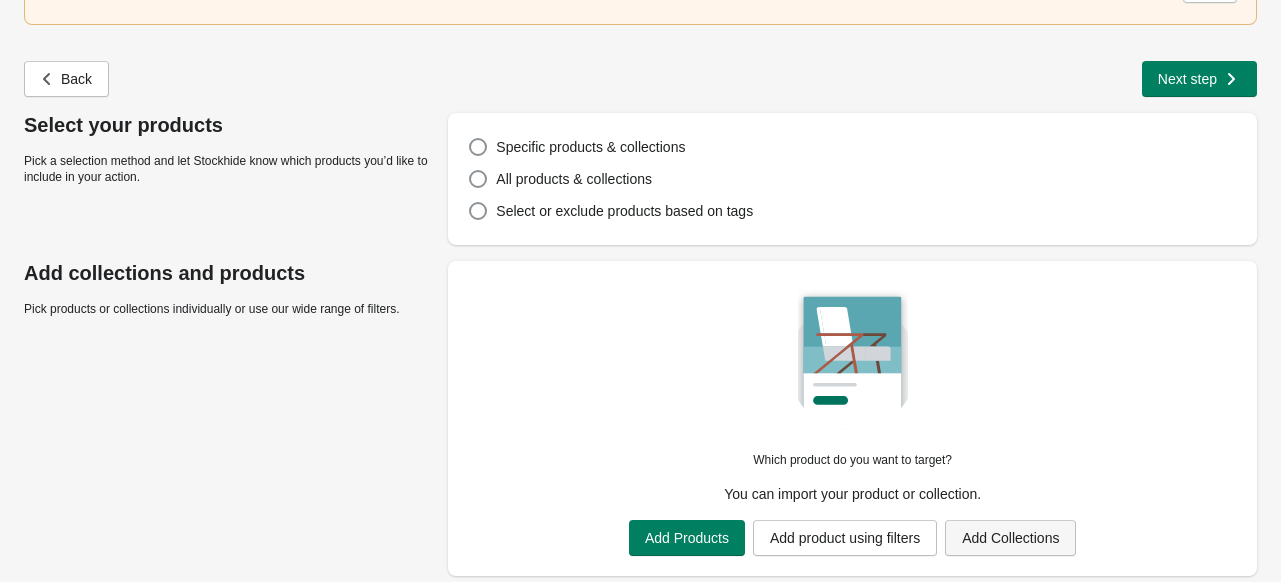 click on "Add Collections" at bounding box center (1010, 538) 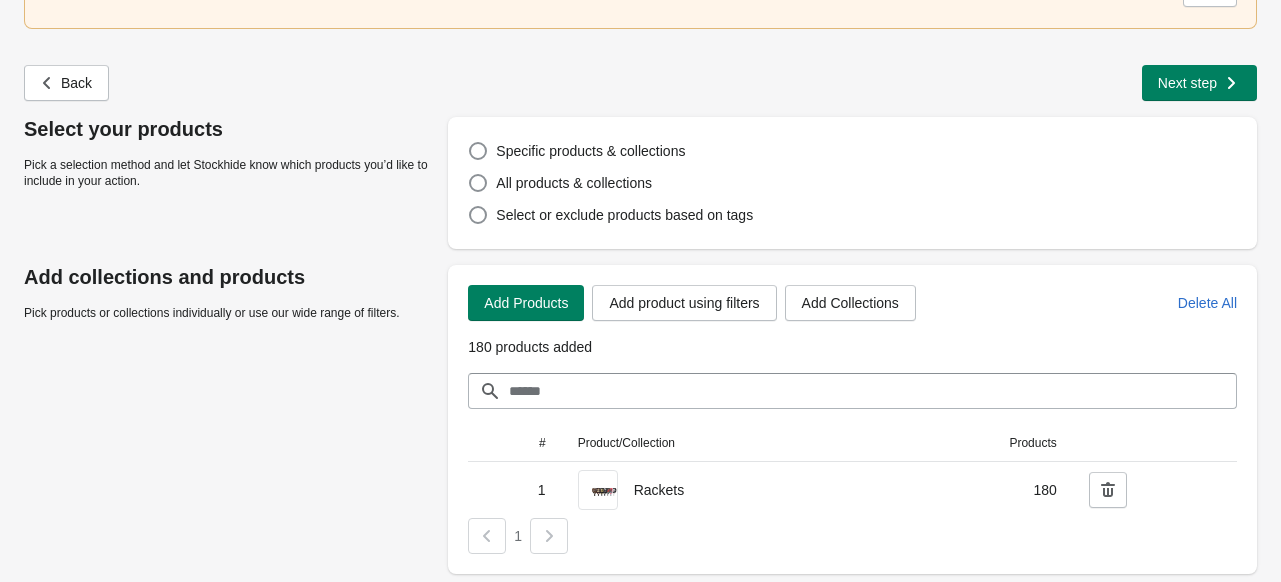 scroll, scrollTop: 177, scrollLeft: 0, axis: vertical 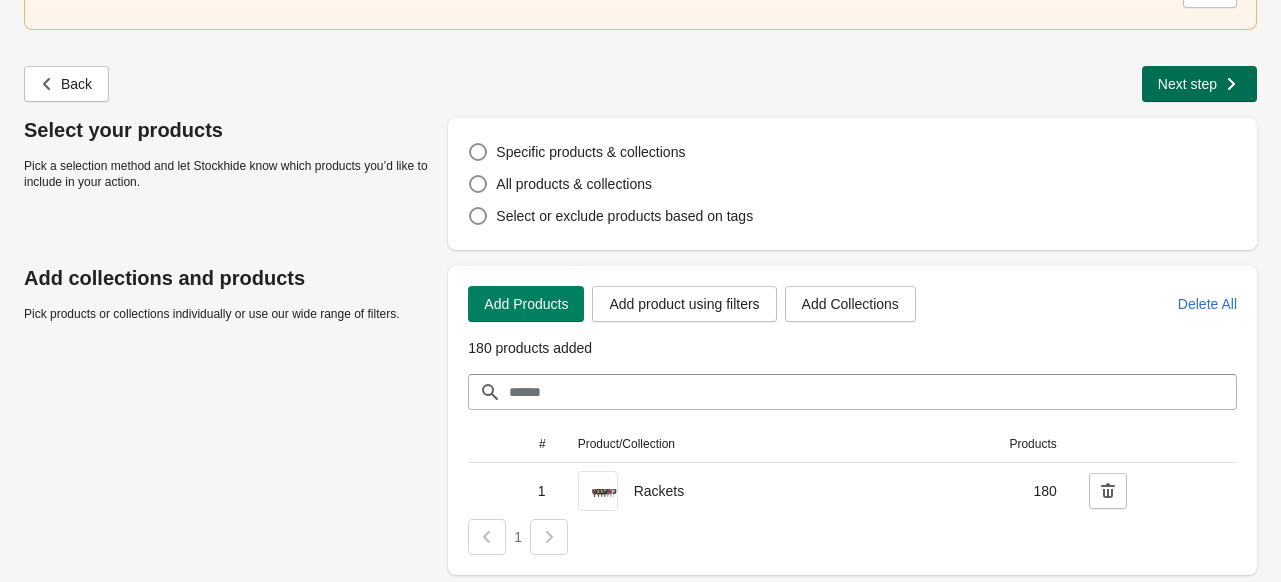 click on "Next step" at bounding box center (1187, 84) 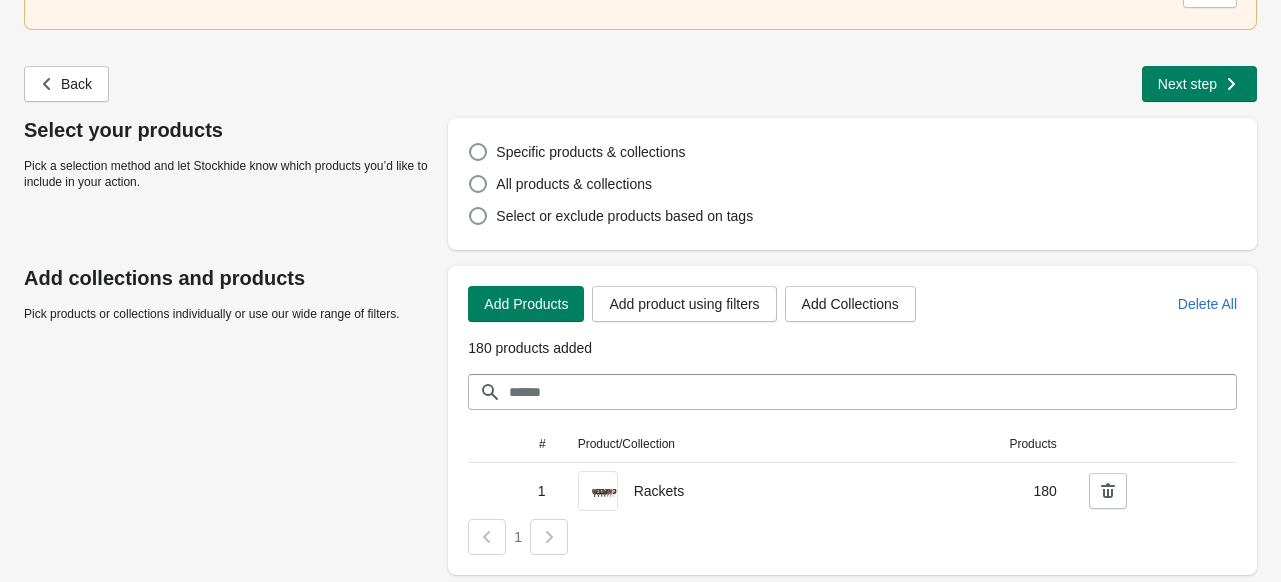 scroll, scrollTop: 0, scrollLeft: 0, axis: both 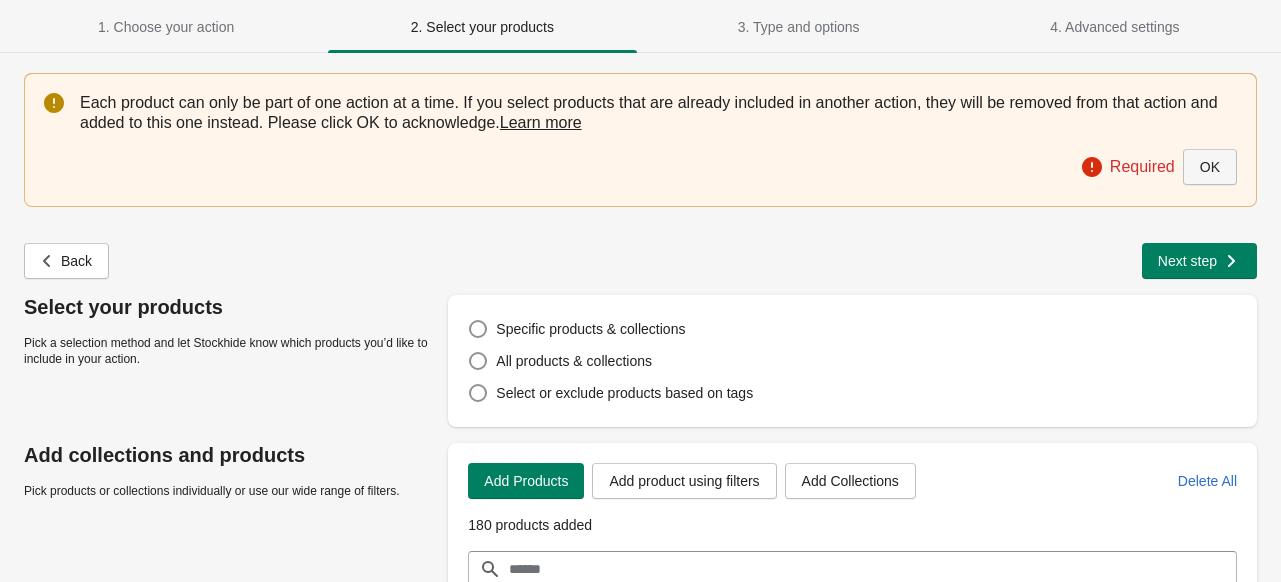 click on "OK" at bounding box center [1210, 167] 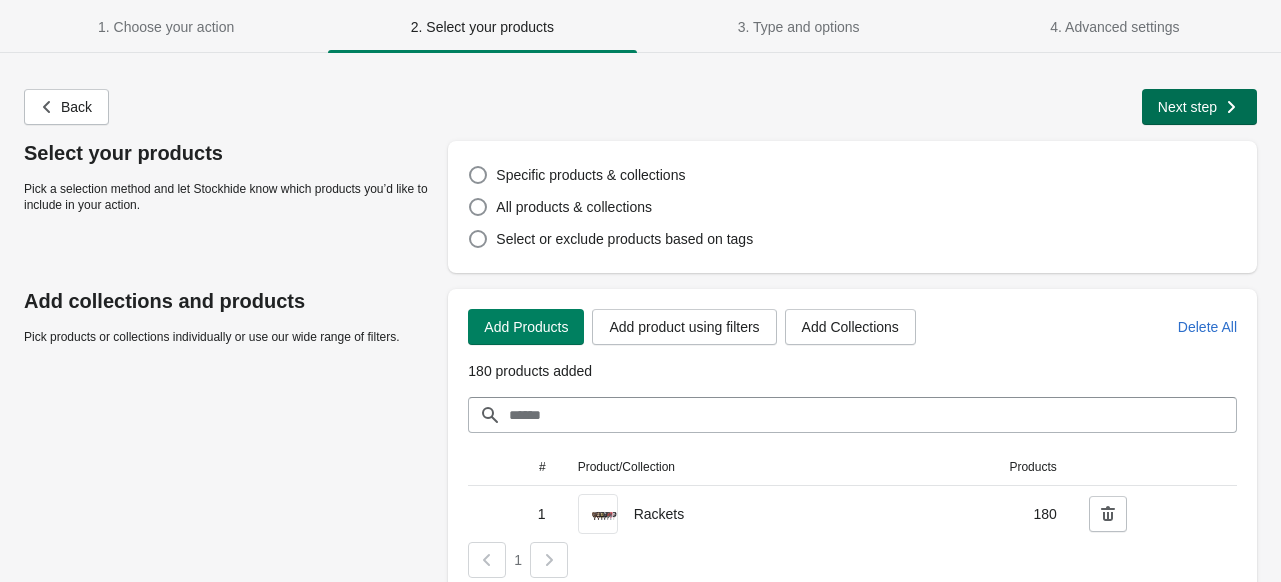 click on "Next step" at bounding box center (1187, 107) 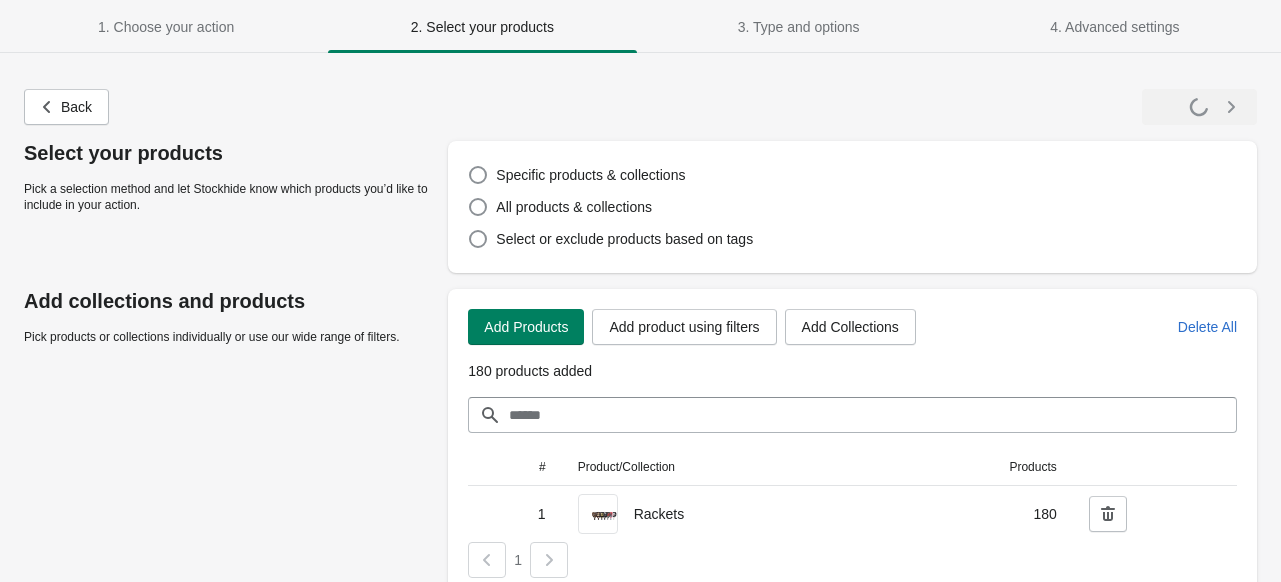 select on "**********" 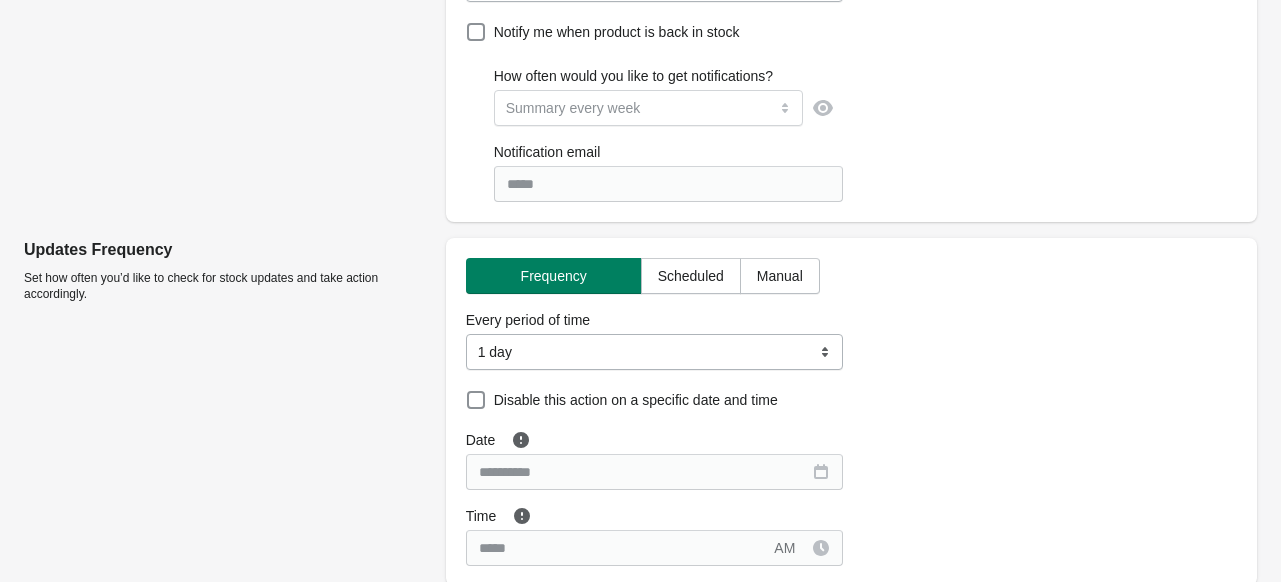 scroll, scrollTop: 1084, scrollLeft: 0, axis: vertical 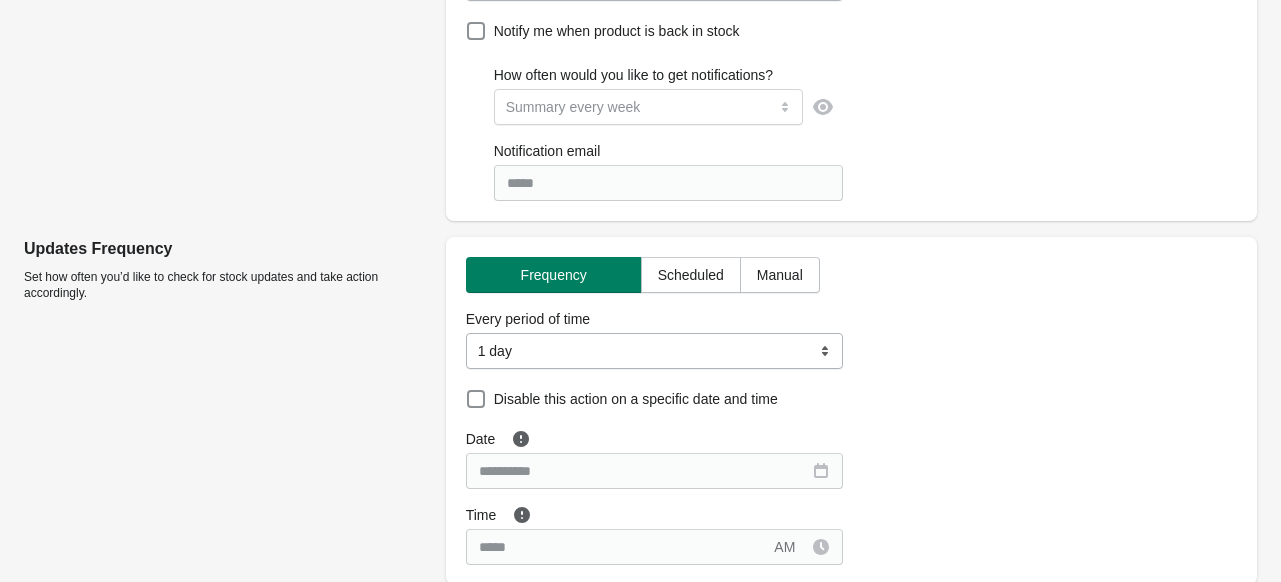 click on "**********" at bounding box center [655, 351] 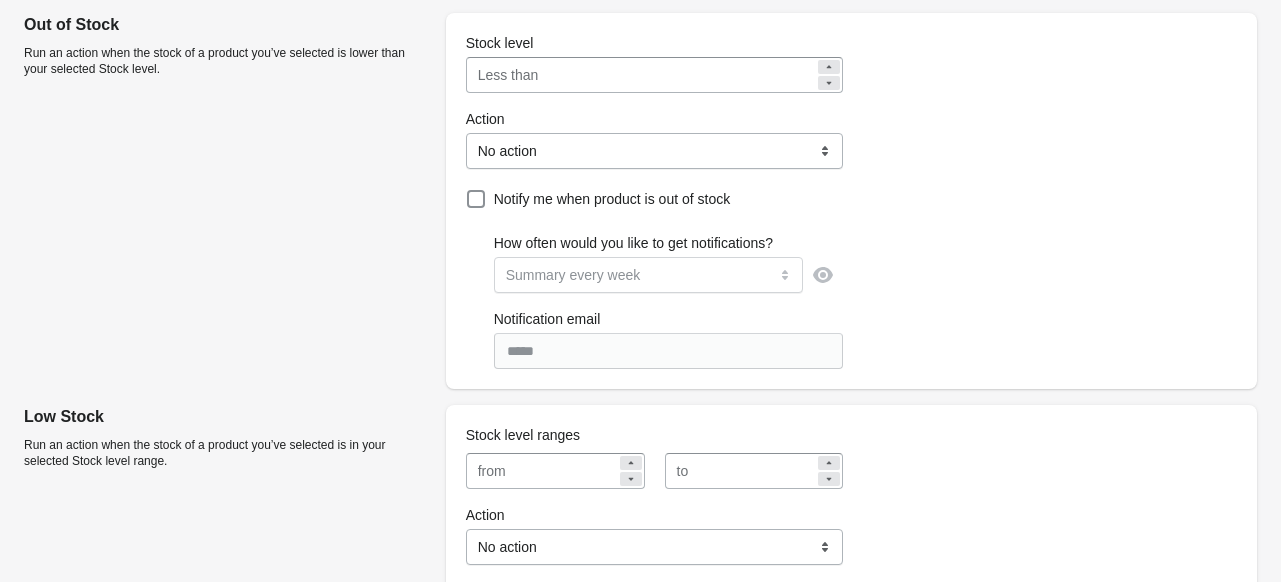scroll, scrollTop: 131, scrollLeft: 0, axis: vertical 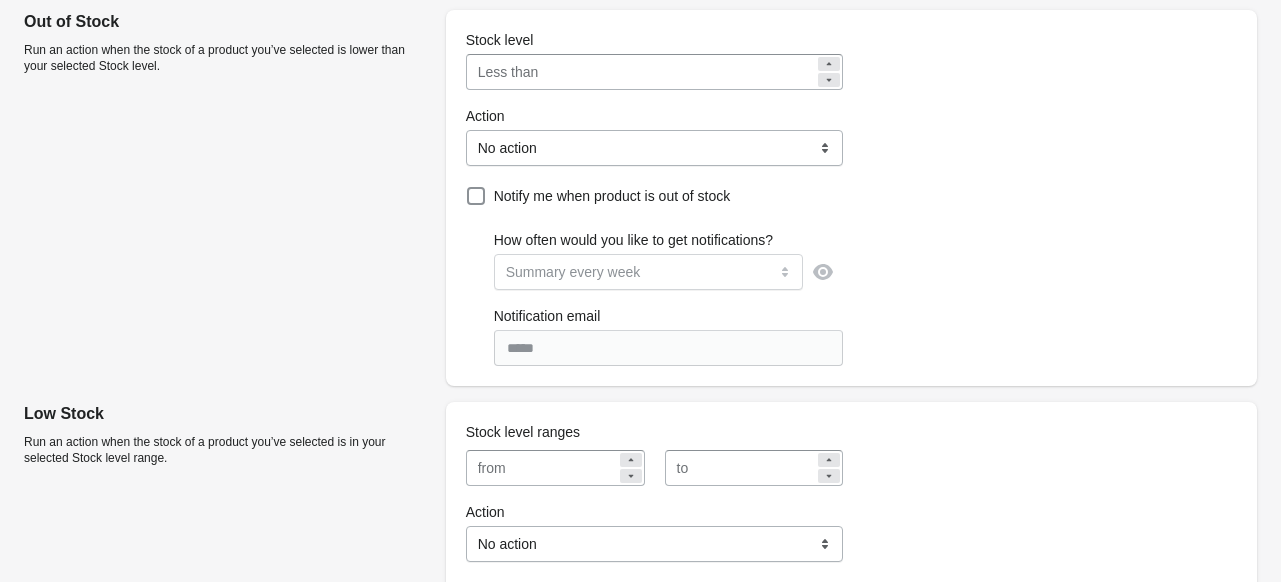 click on "**********" at bounding box center [655, 148] 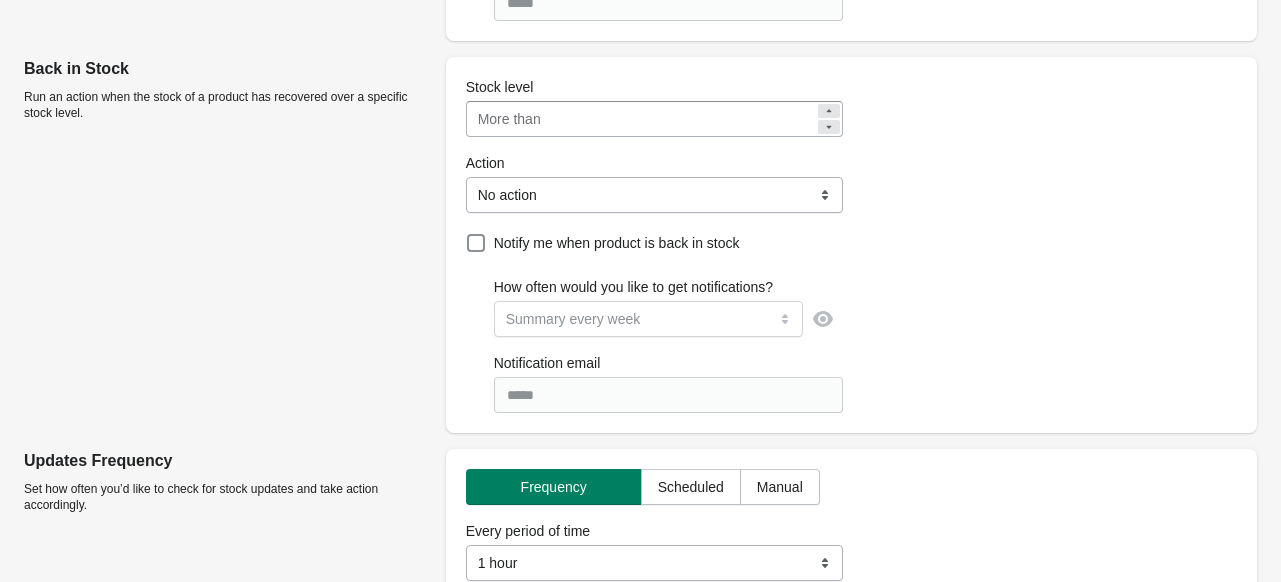 scroll, scrollTop: 816, scrollLeft: 0, axis: vertical 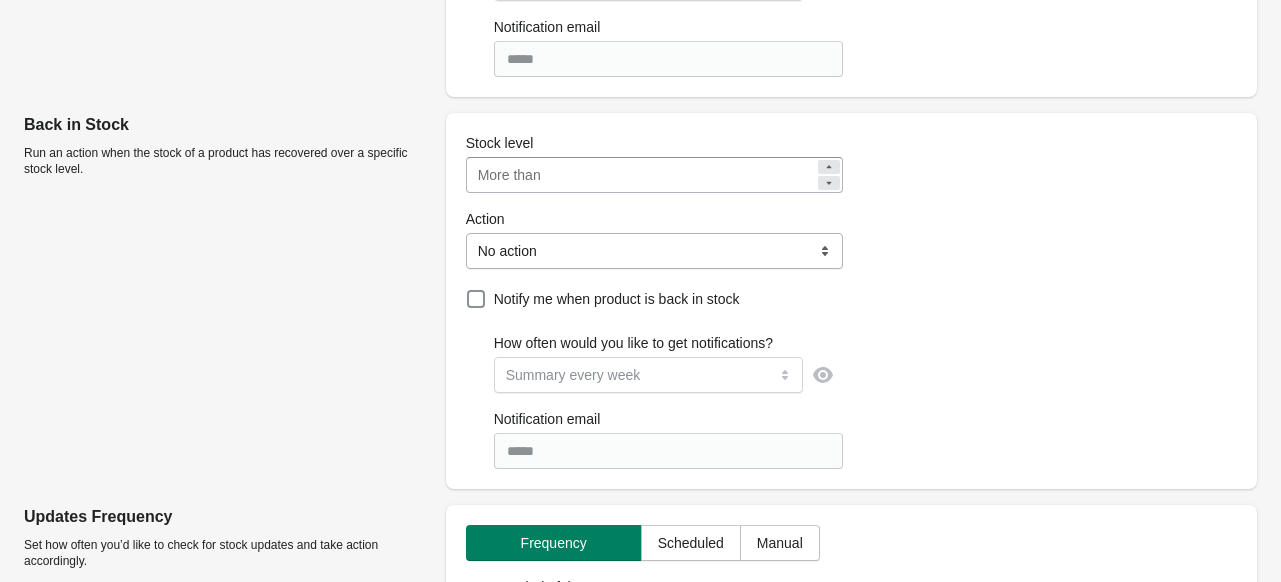 click on "*" at bounding box center [682, 175] 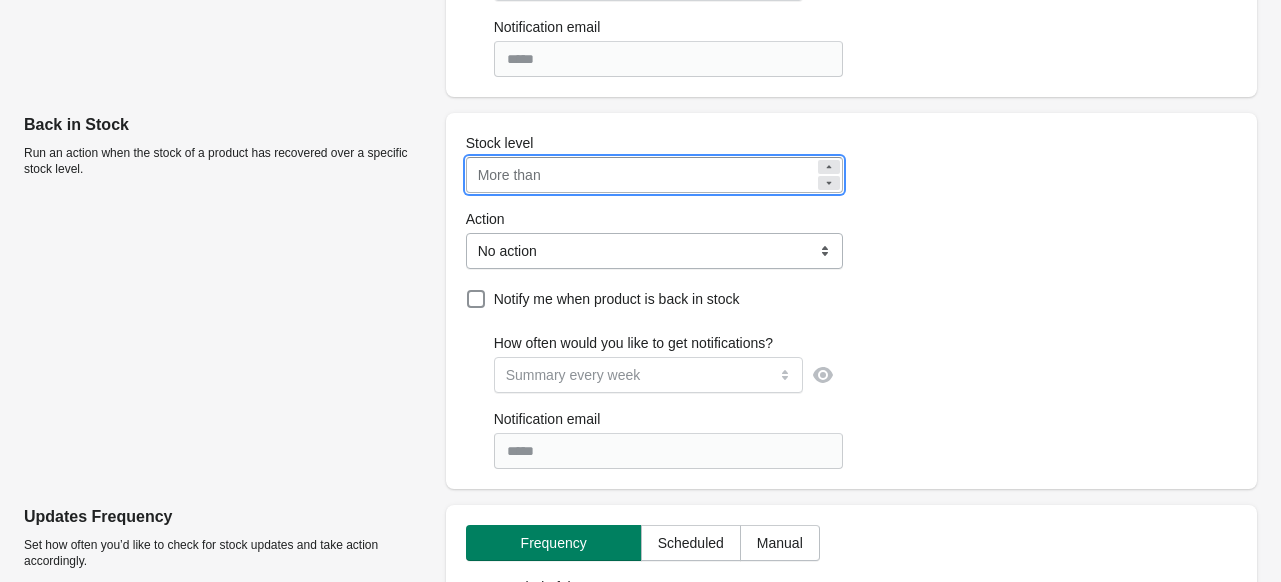 click on "**********" at bounding box center (655, 251) 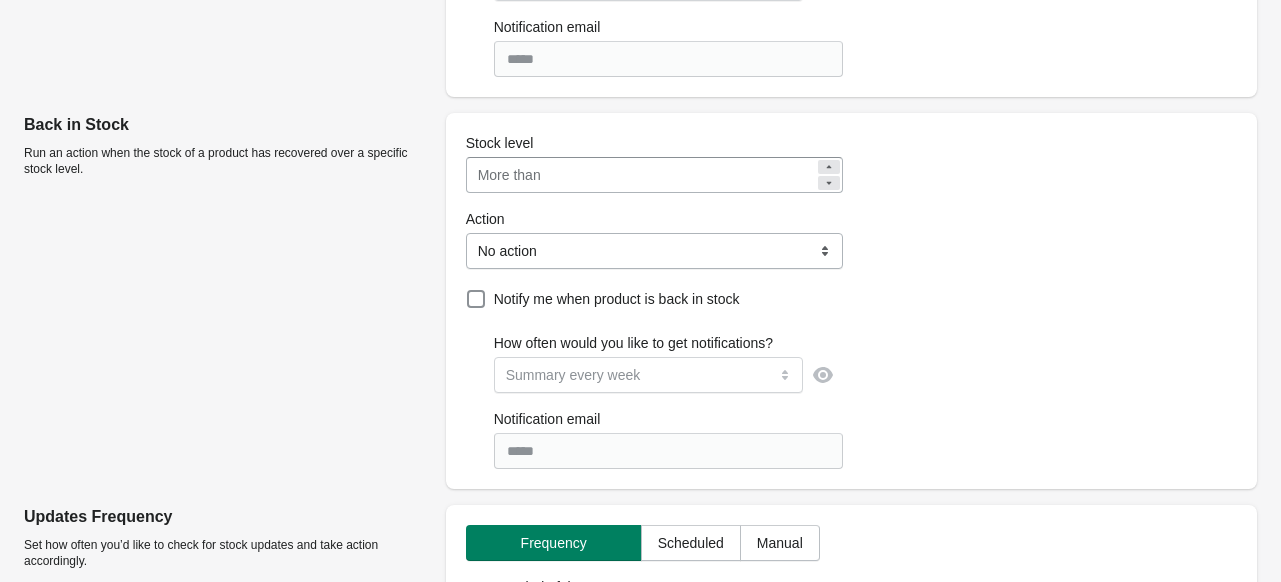 select on "**********" 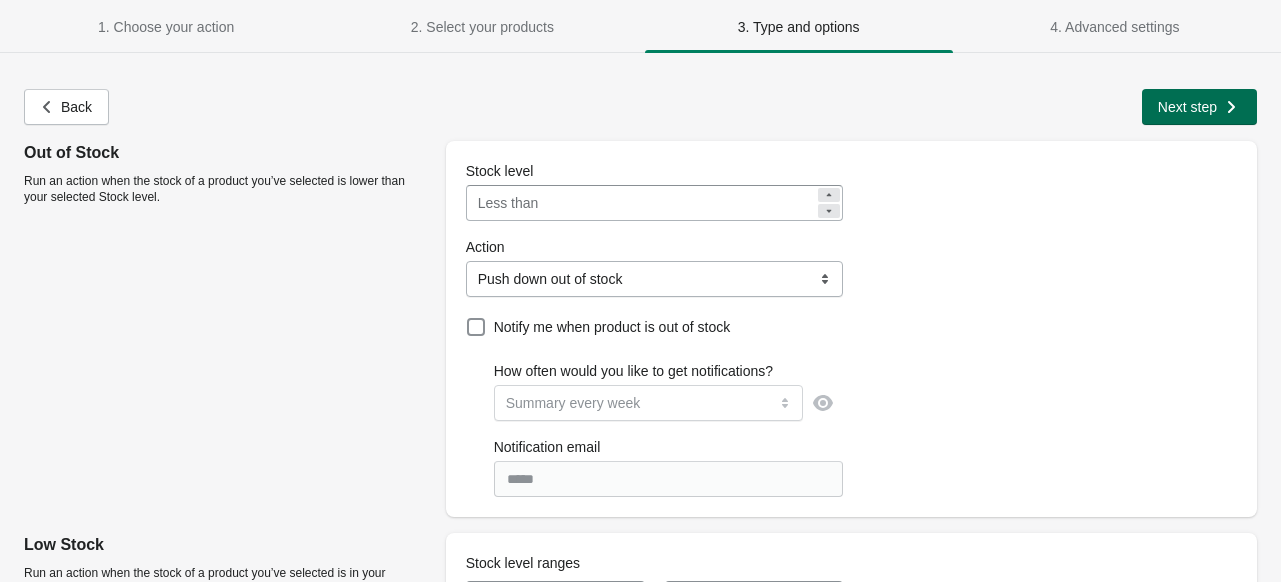 click on "Next step" at bounding box center (1199, 107) 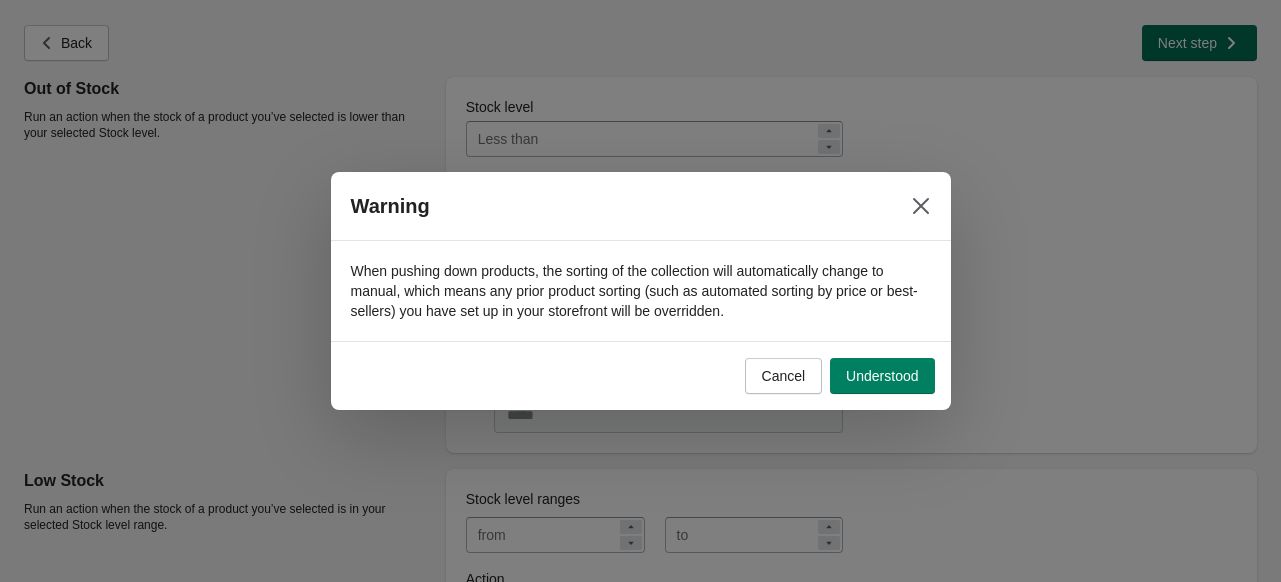 scroll, scrollTop: 0, scrollLeft: 0, axis: both 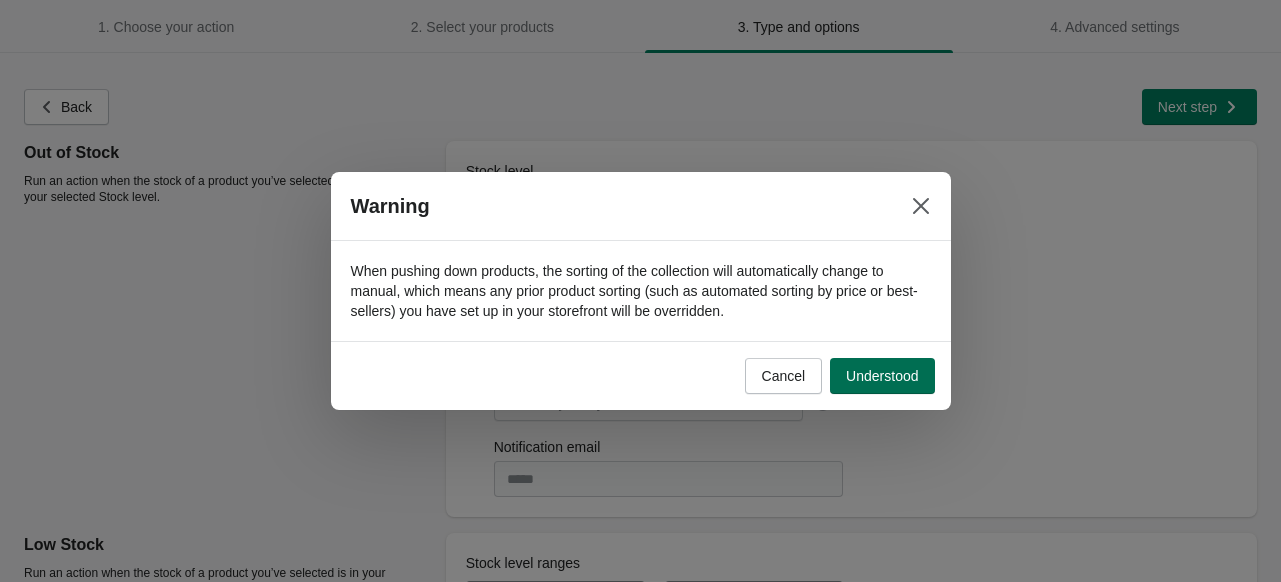click on "Understood" at bounding box center [882, 376] 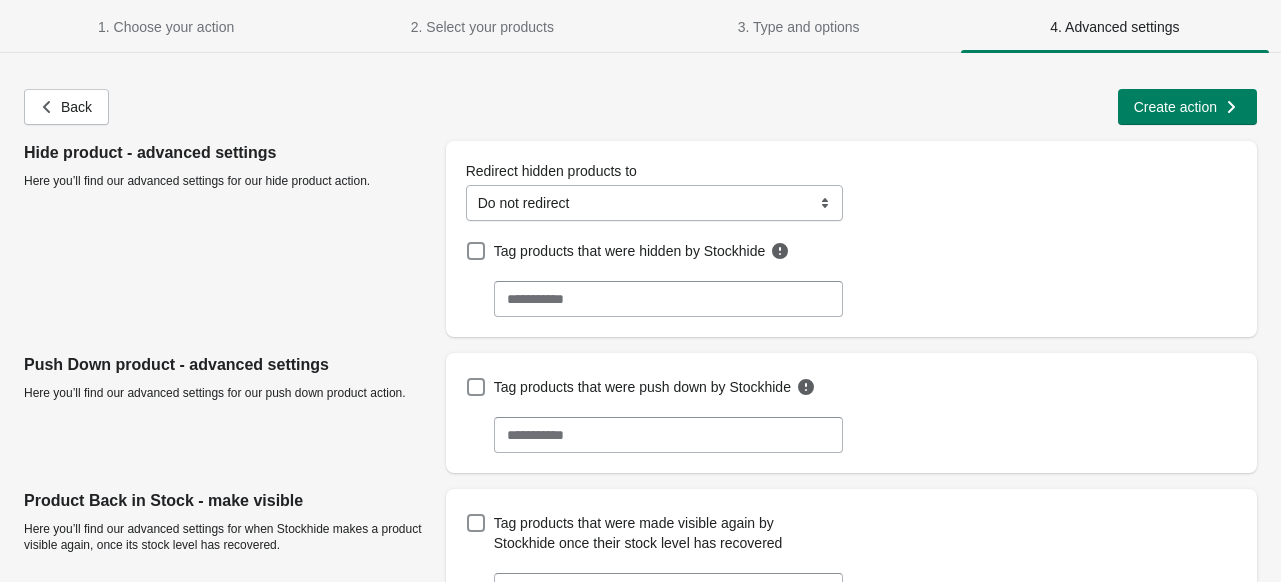 scroll, scrollTop: 0, scrollLeft: 0, axis: both 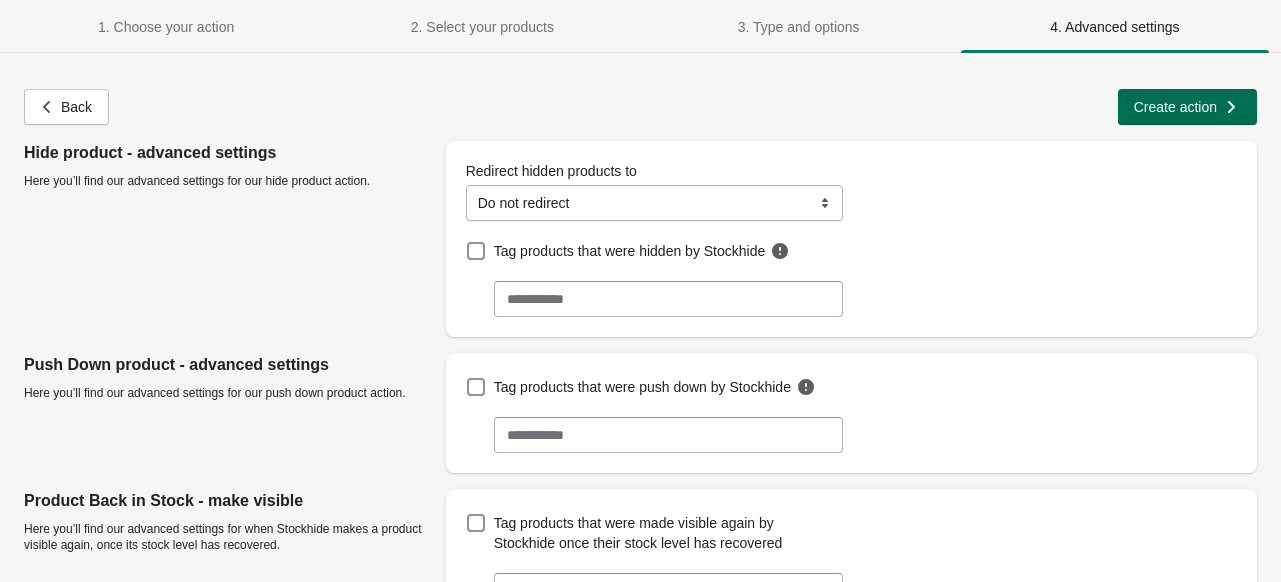 click on "Create action" at bounding box center [1187, 107] 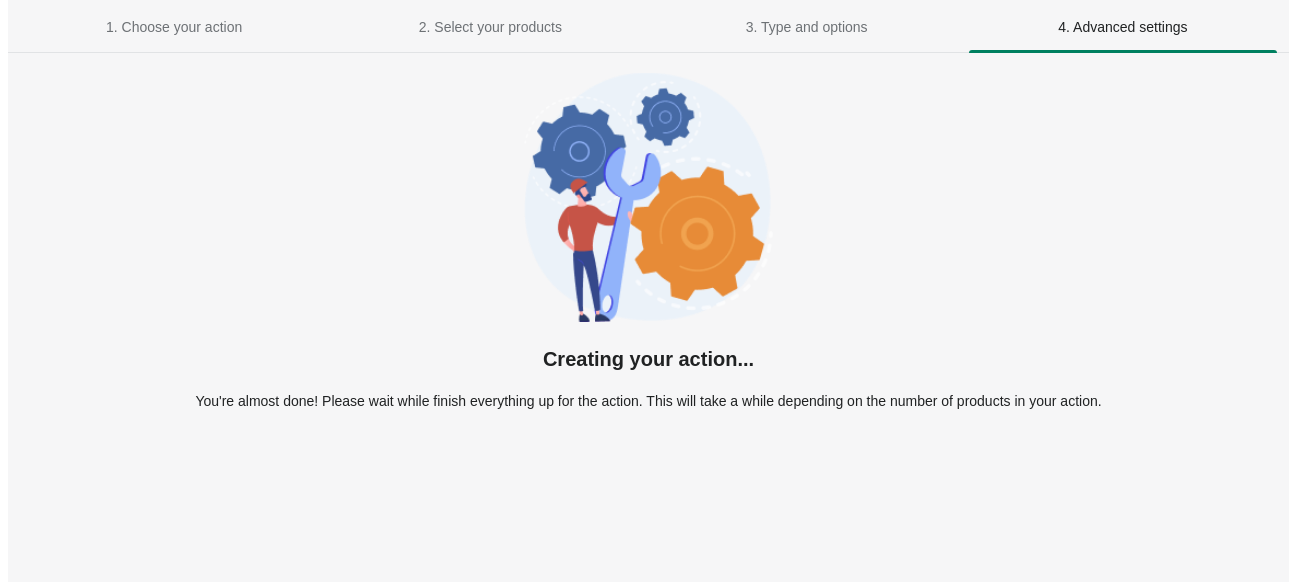 scroll, scrollTop: 0, scrollLeft: 0, axis: both 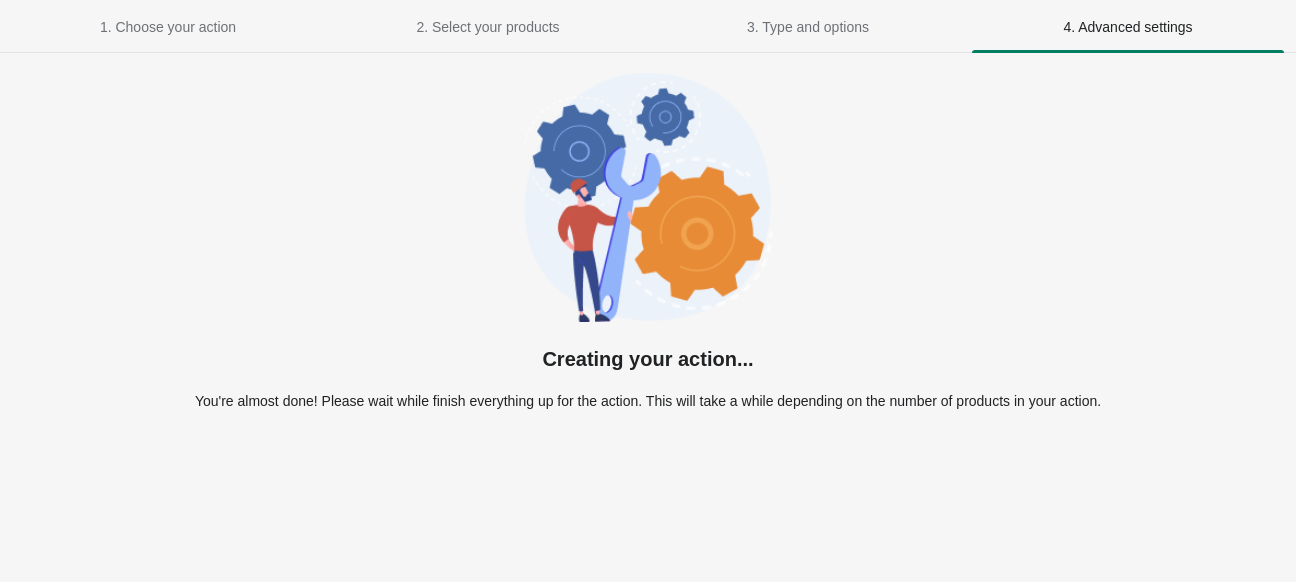 select on "**********" 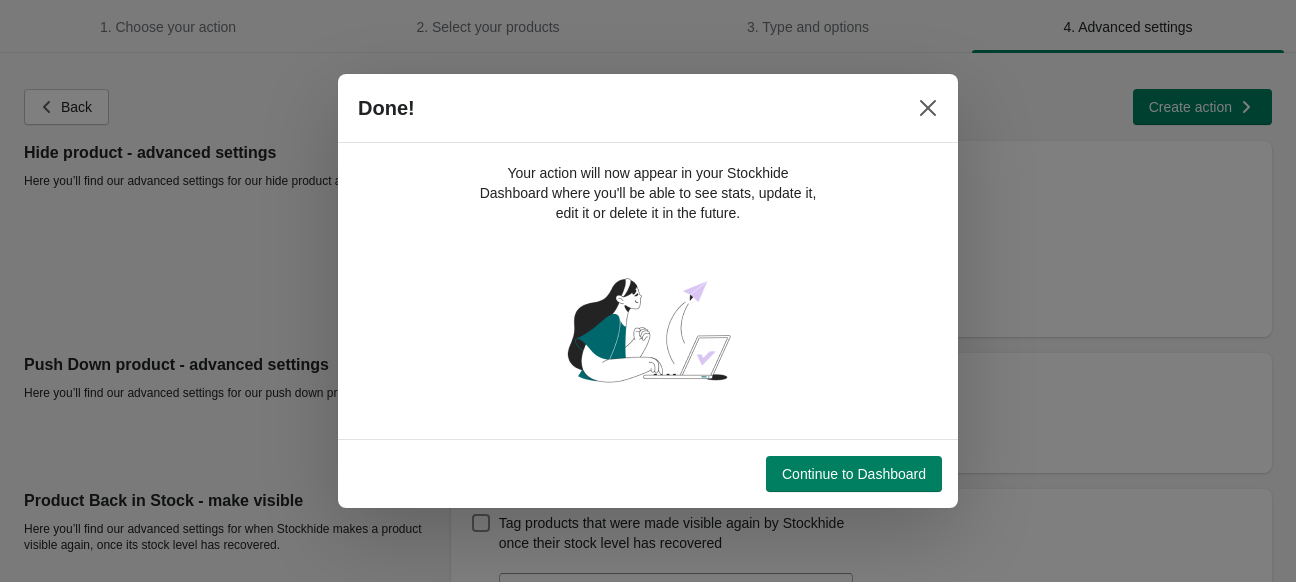 scroll, scrollTop: 0, scrollLeft: 0, axis: both 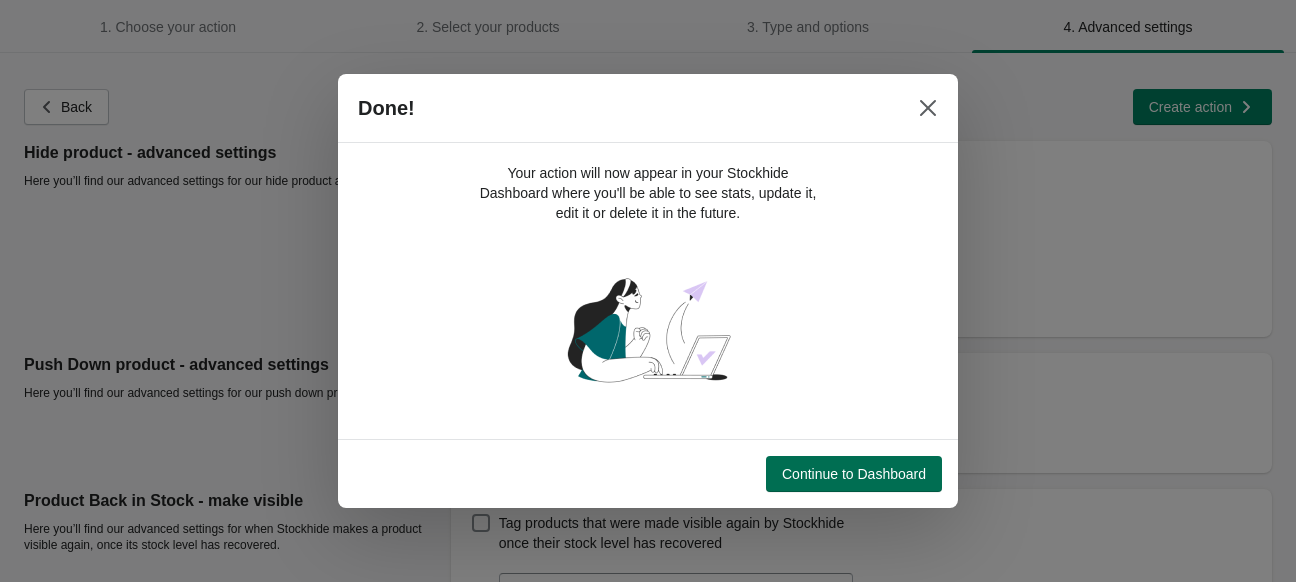 click on "Continue to Dashboard" at bounding box center (854, 474) 